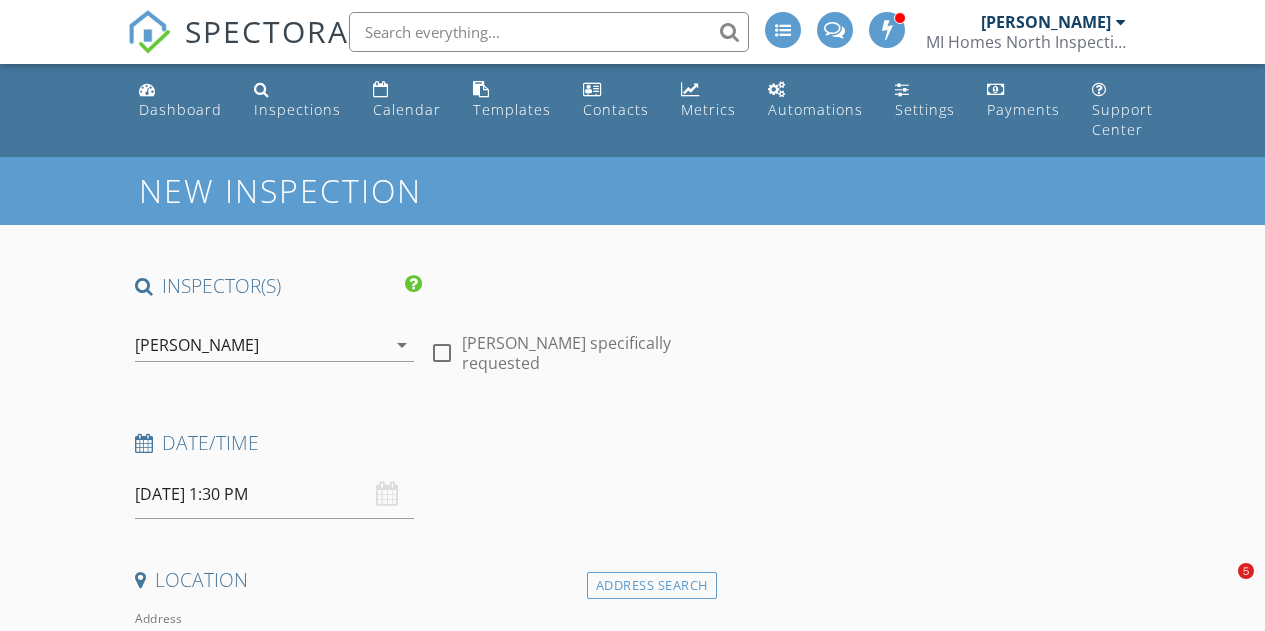 scroll, scrollTop: 2984, scrollLeft: 0, axis: vertical 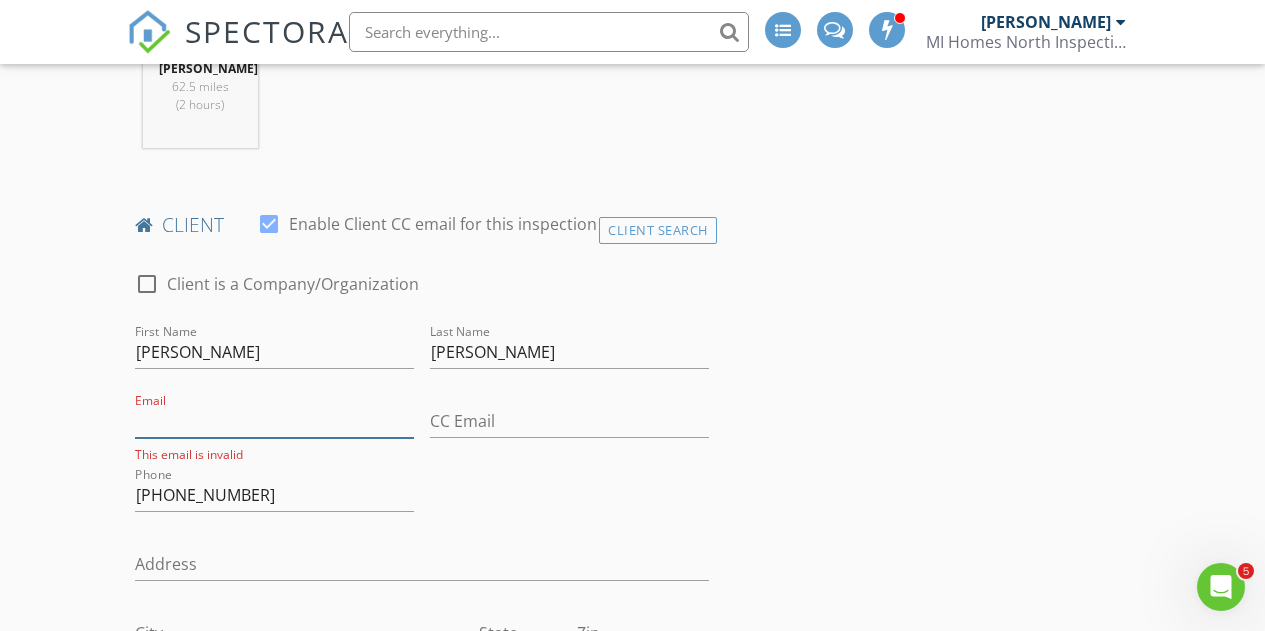 click on "Email" at bounding box center (274, 421) 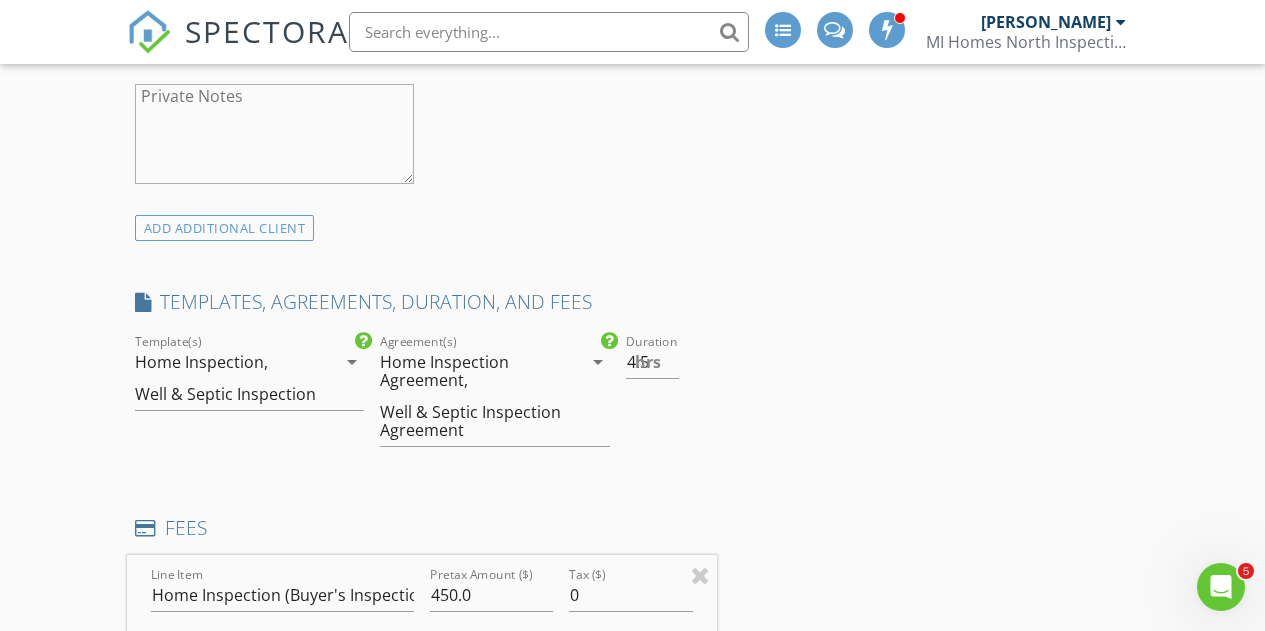 scroll, scrollTop: 1659, scrollLeft: 0, axis: vertical 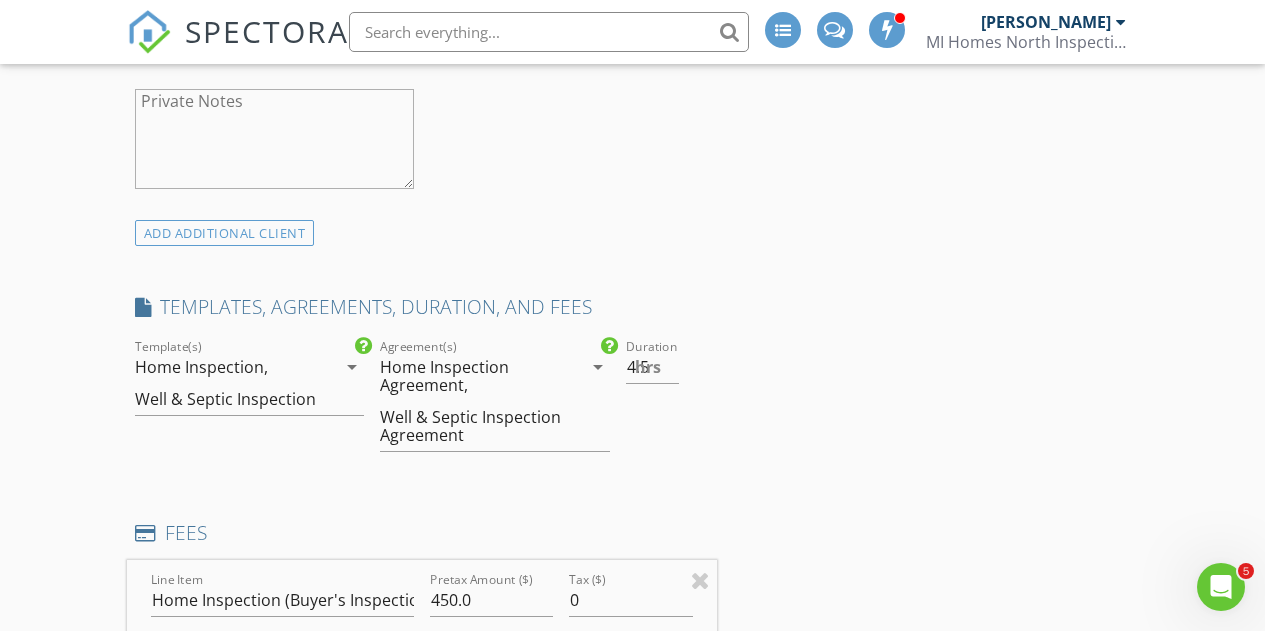 type on "19tnd86@gmail.com" 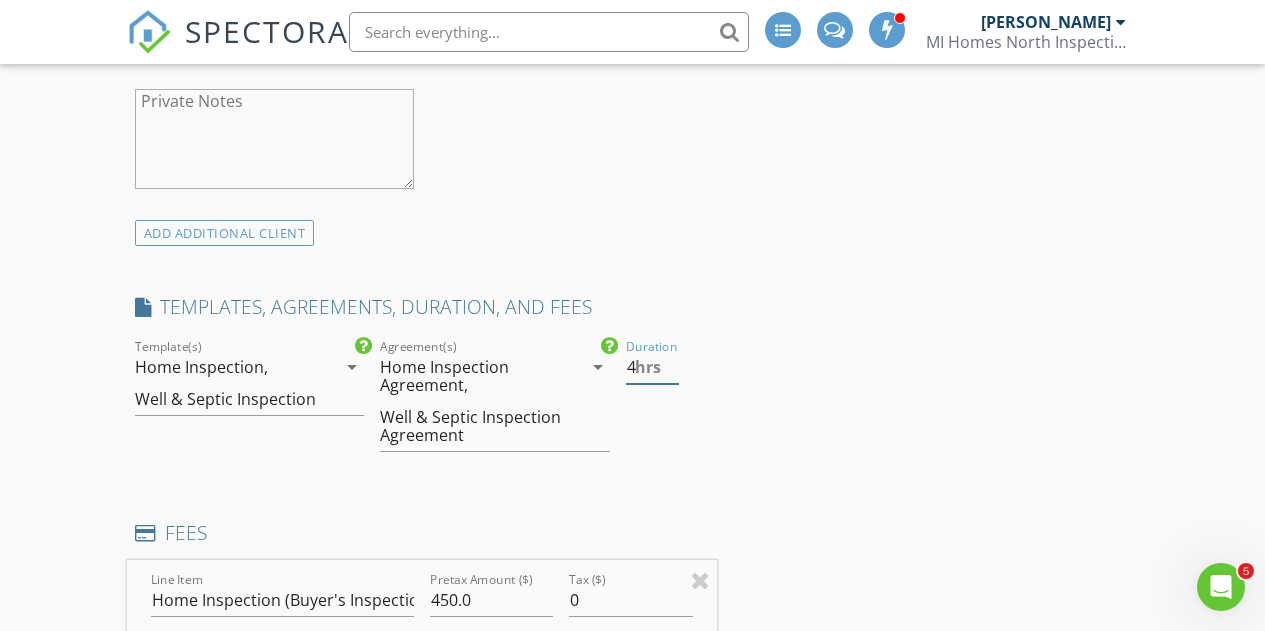 click on "4" at bounding box center (652, 367) 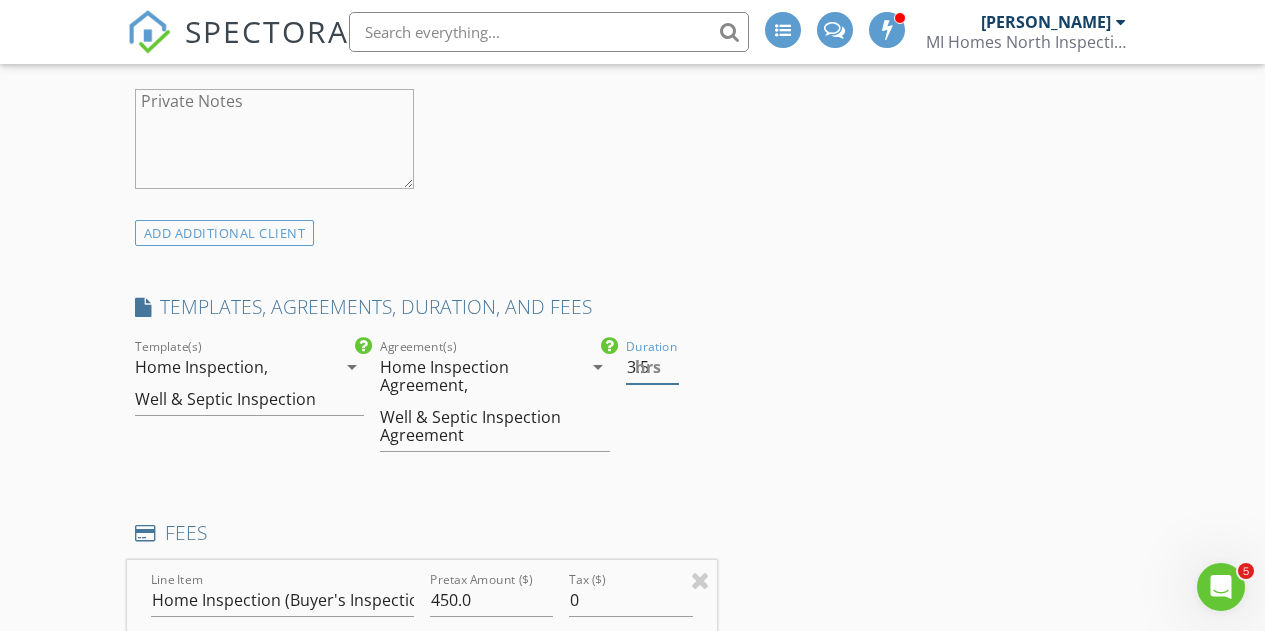 click on "3.5" at bounding box center (652, 367) 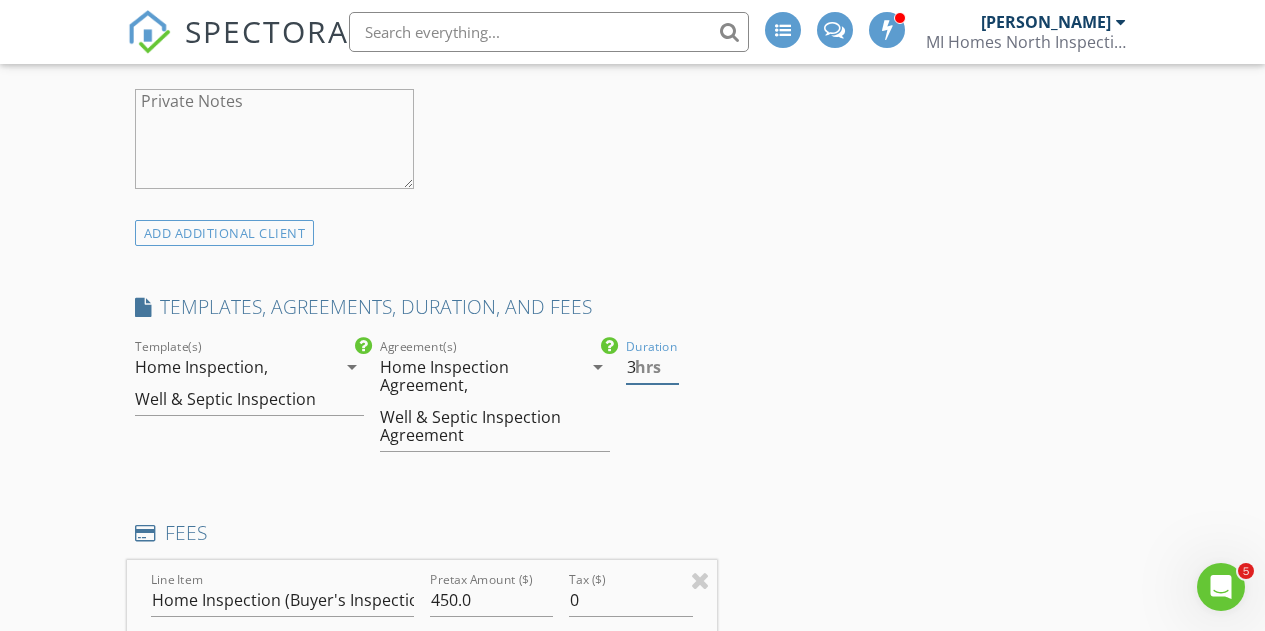 click on "3" at bounding box center (652, 367) 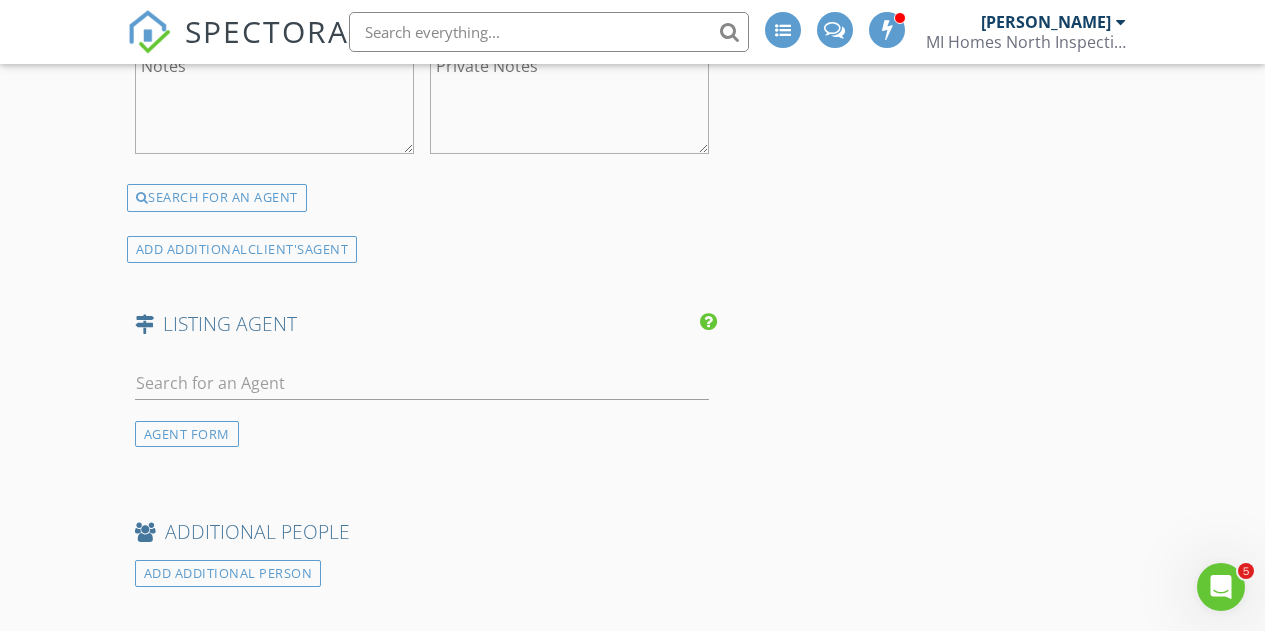 scroll, scrollTop: 3580, scrollLeft: 0, axis: vertical 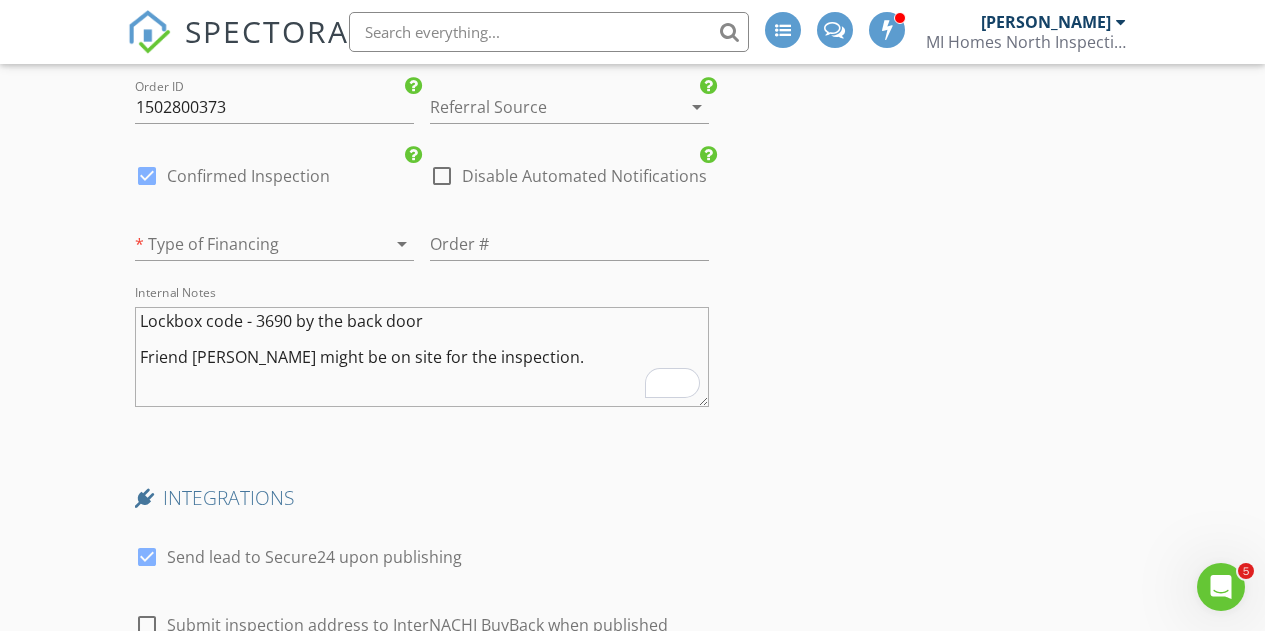 click at bounding box center (541, 107) 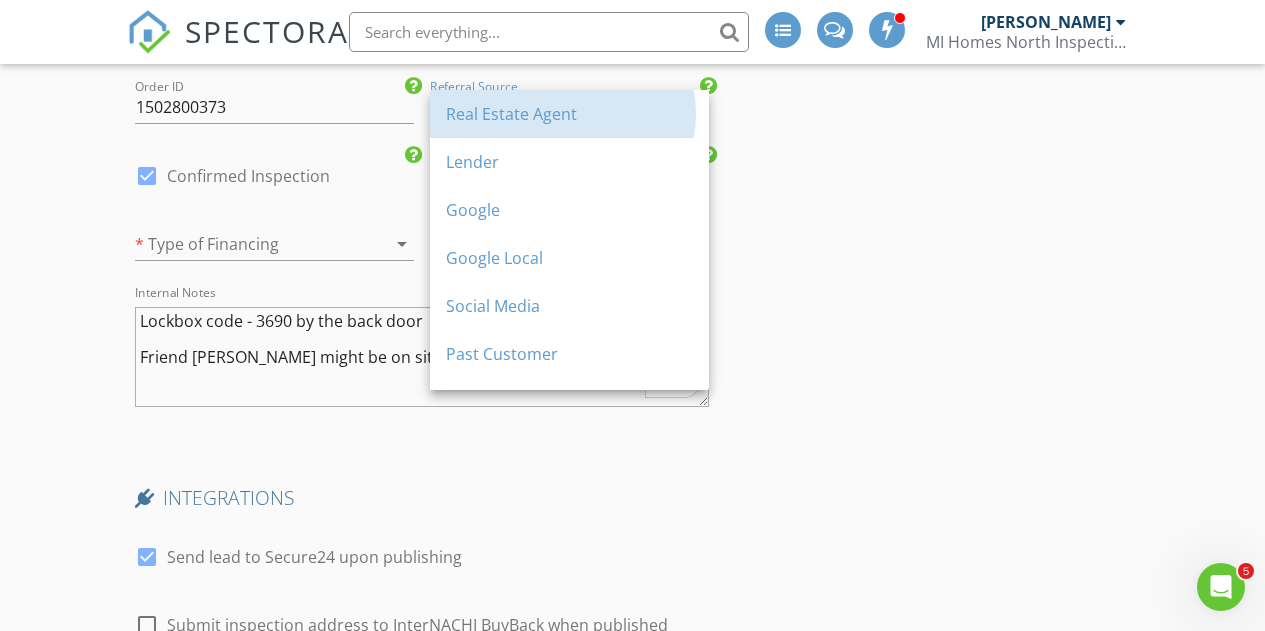 click on "Real Estate Agent" at bounding box center (569, 114) 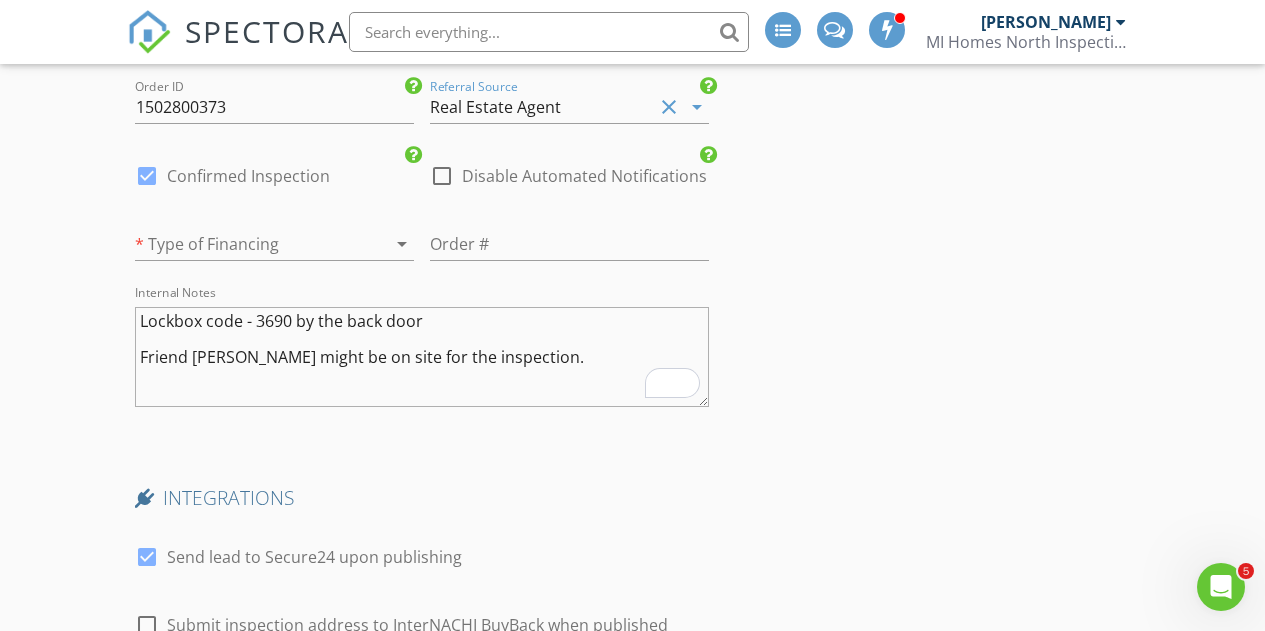 click on "Real Estate Agent" at bounding box center [495, 107] 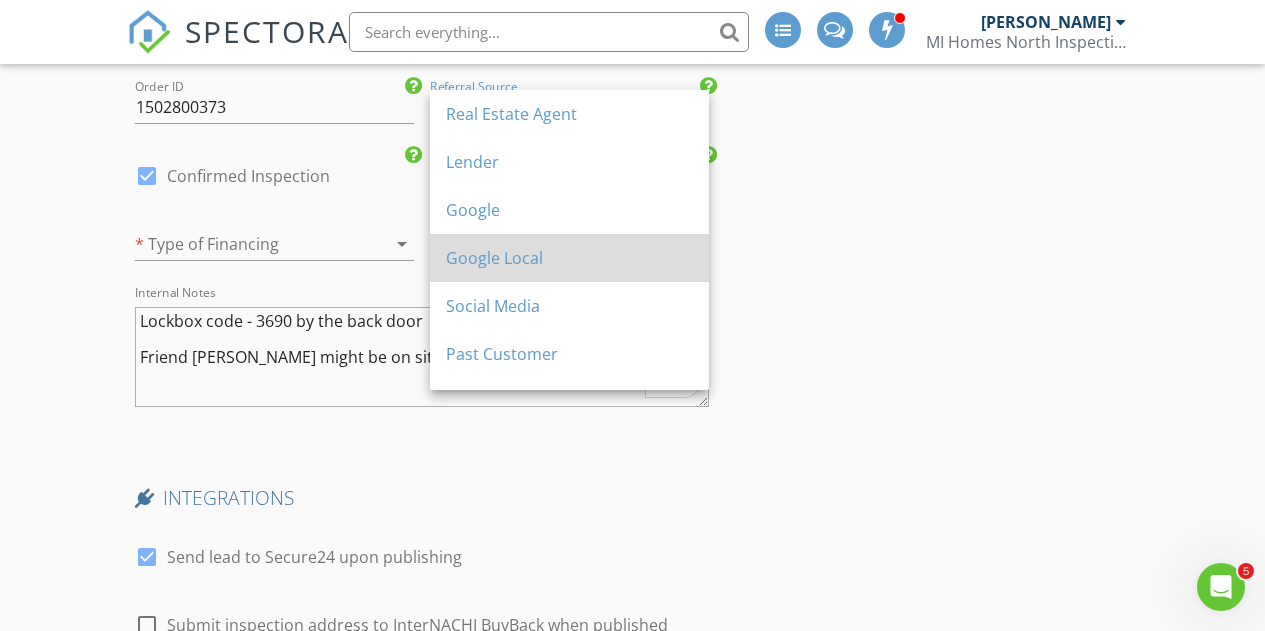 click on "Google Local" at bounding box center [569, 258] 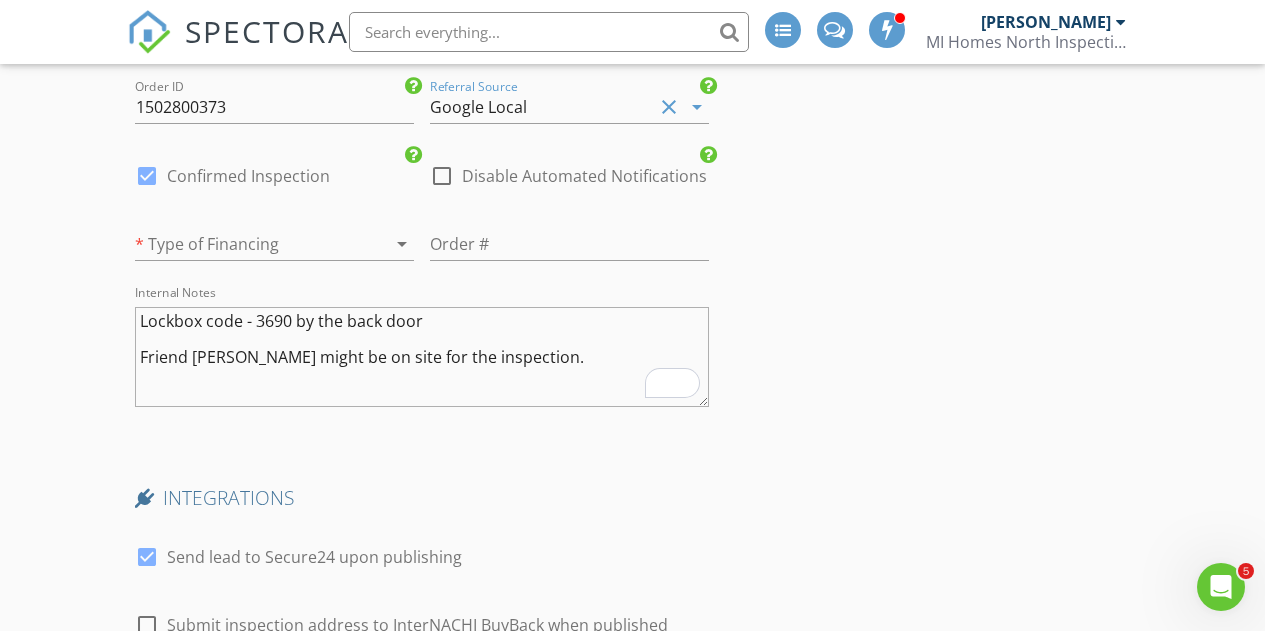 click at bounding box center (246, 244) 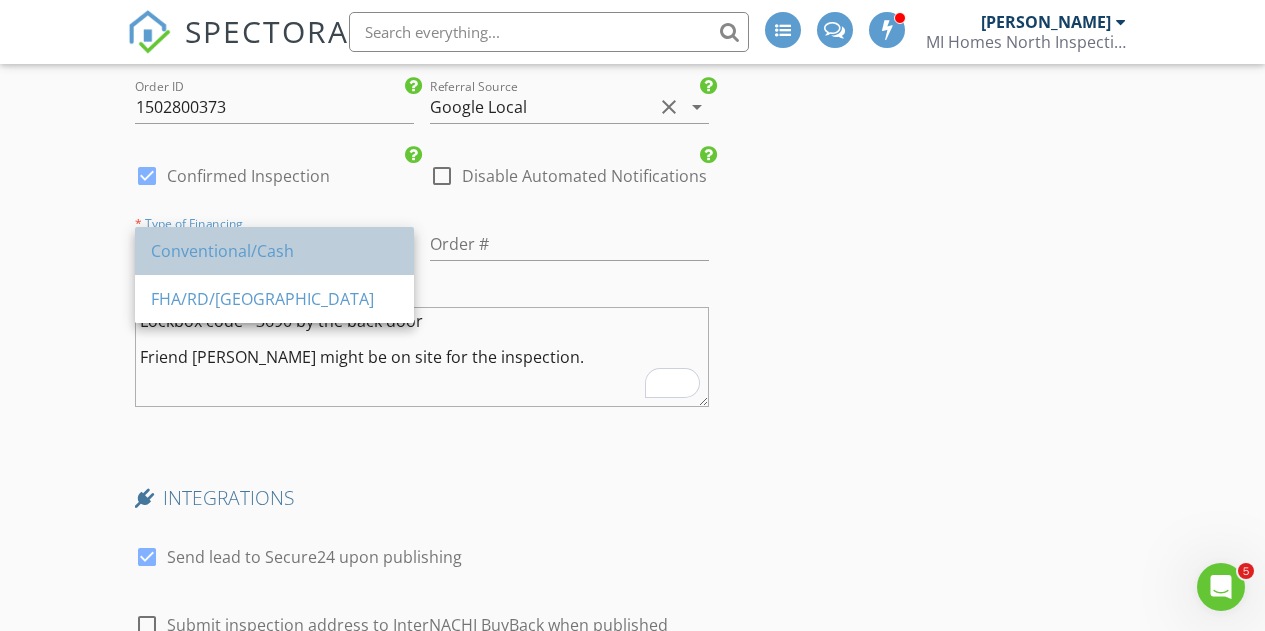 click on "Conventional/Cash" at bounding box center [274, 251] 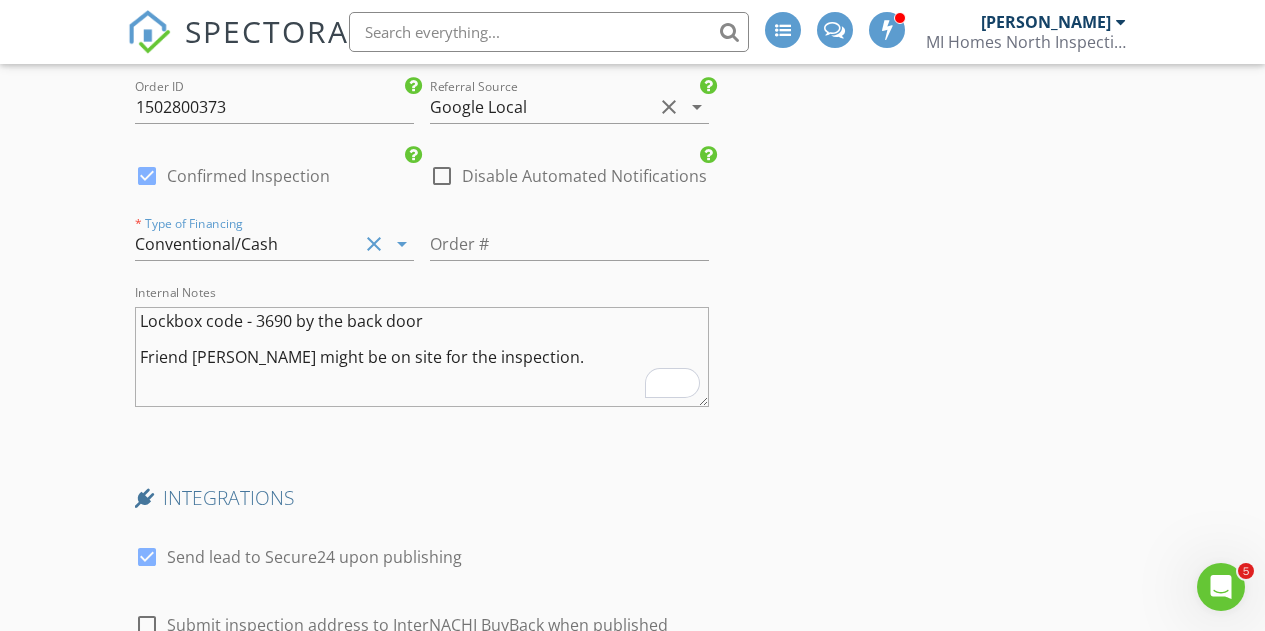 type on "4.5" 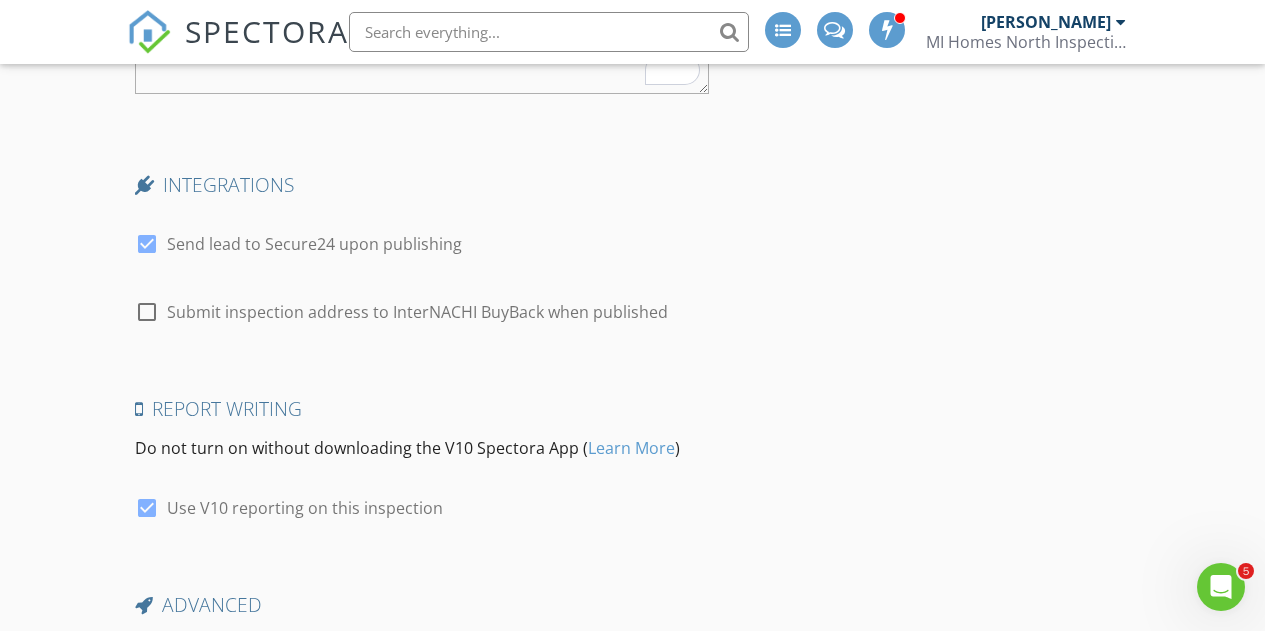scroll, scrollTop: 4685, scrollLeft: 0, axis: vertical 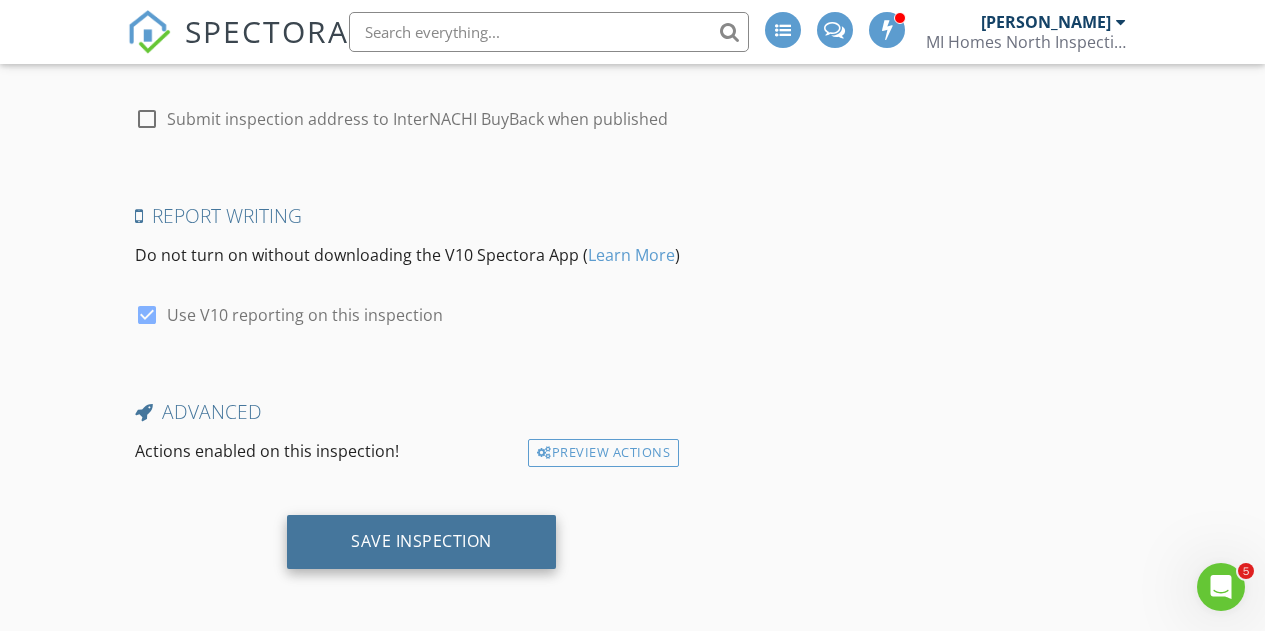 click on "Save Inspection" at bounding box center (421, 541) 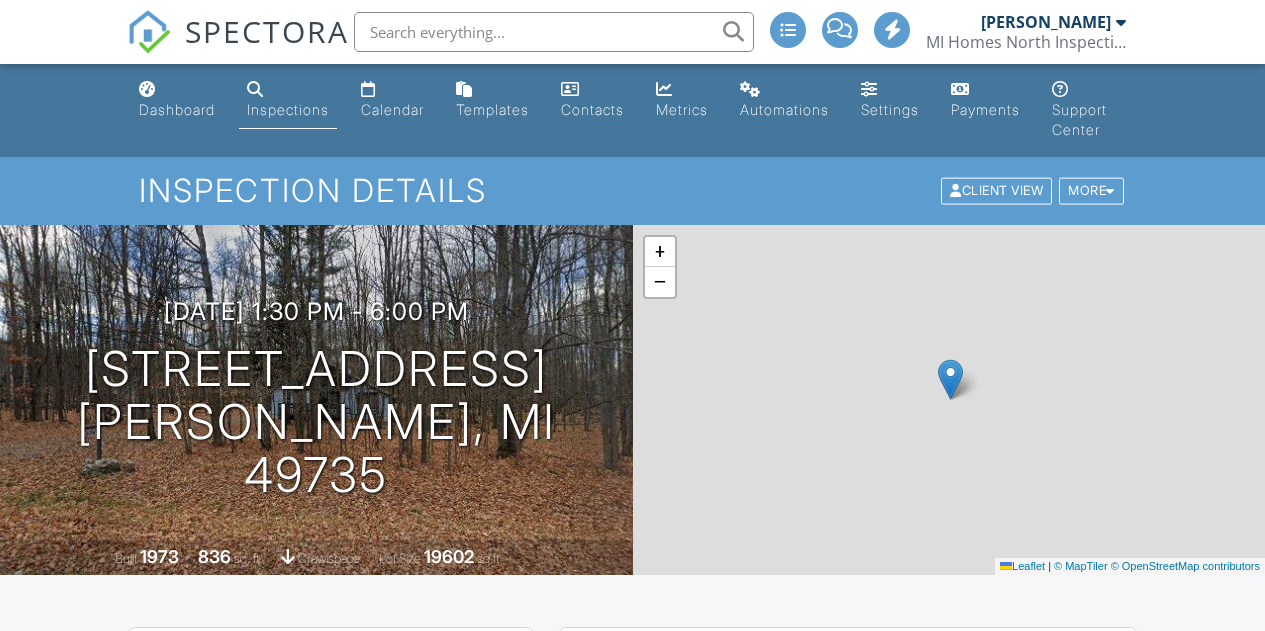 scroll, scrollTop: 0, scrollLeft: 0, axis: both 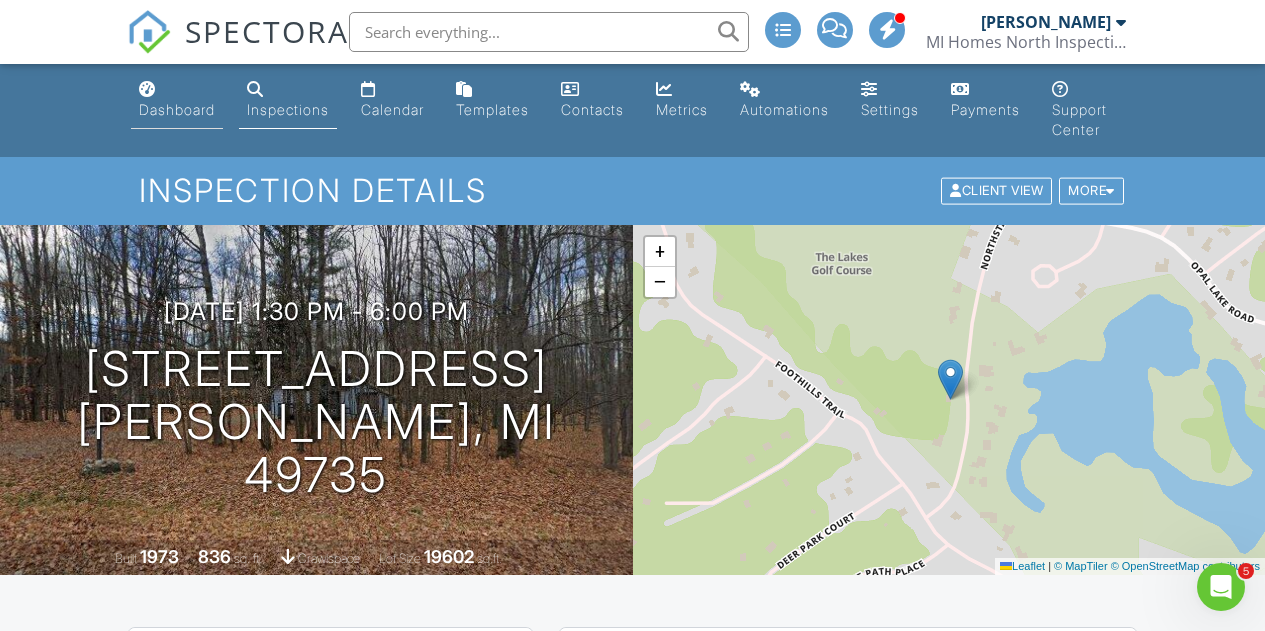 click on "Dashboard" at bounding box center (177, 109) 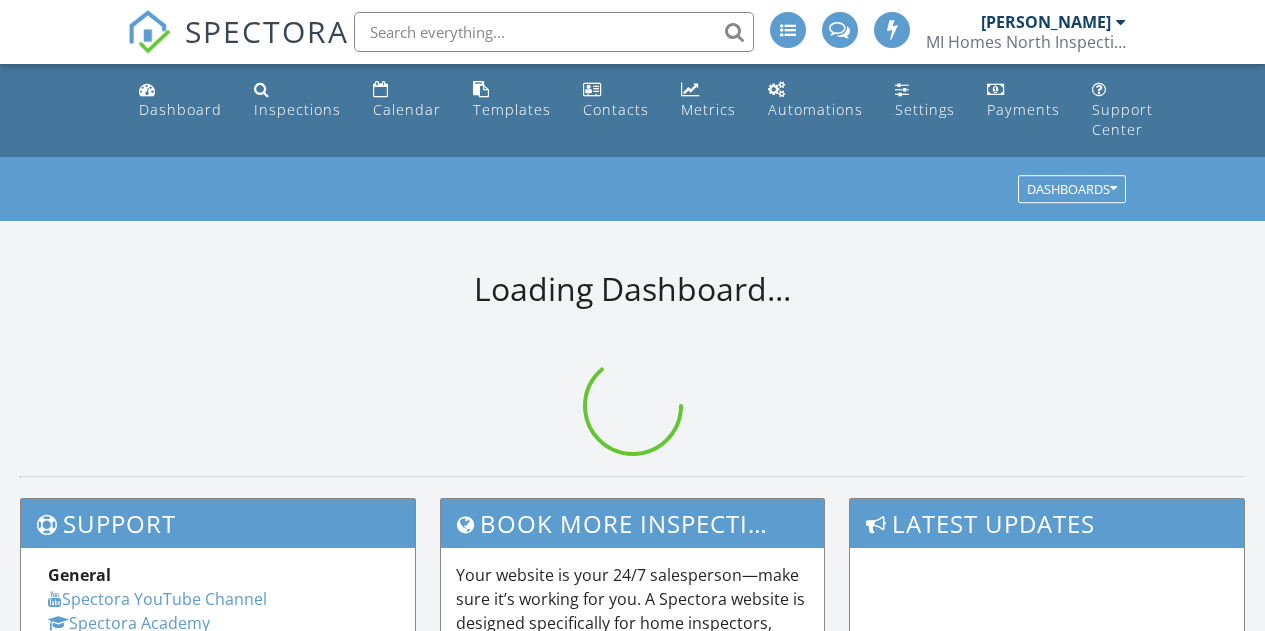 scroll, scrollTop: 0, scrollLeft: 0, axis: both 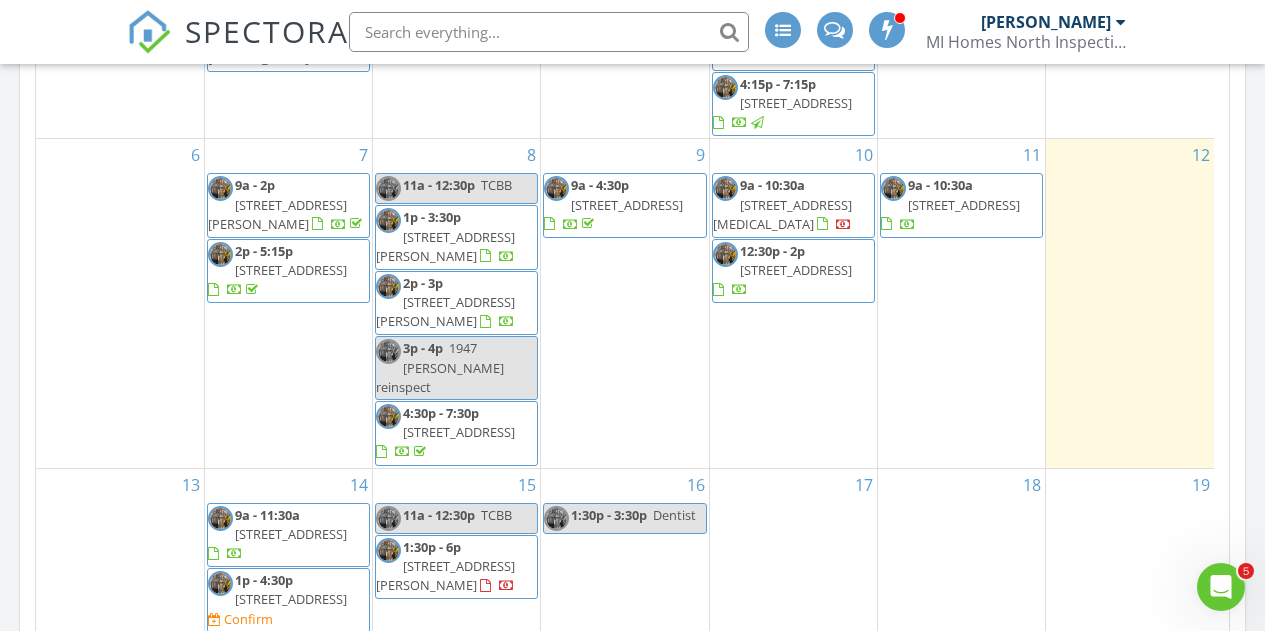 click on "6885 Starvation Lake Rd NE, Mancelona 49659" at bounding box center (782, 214) 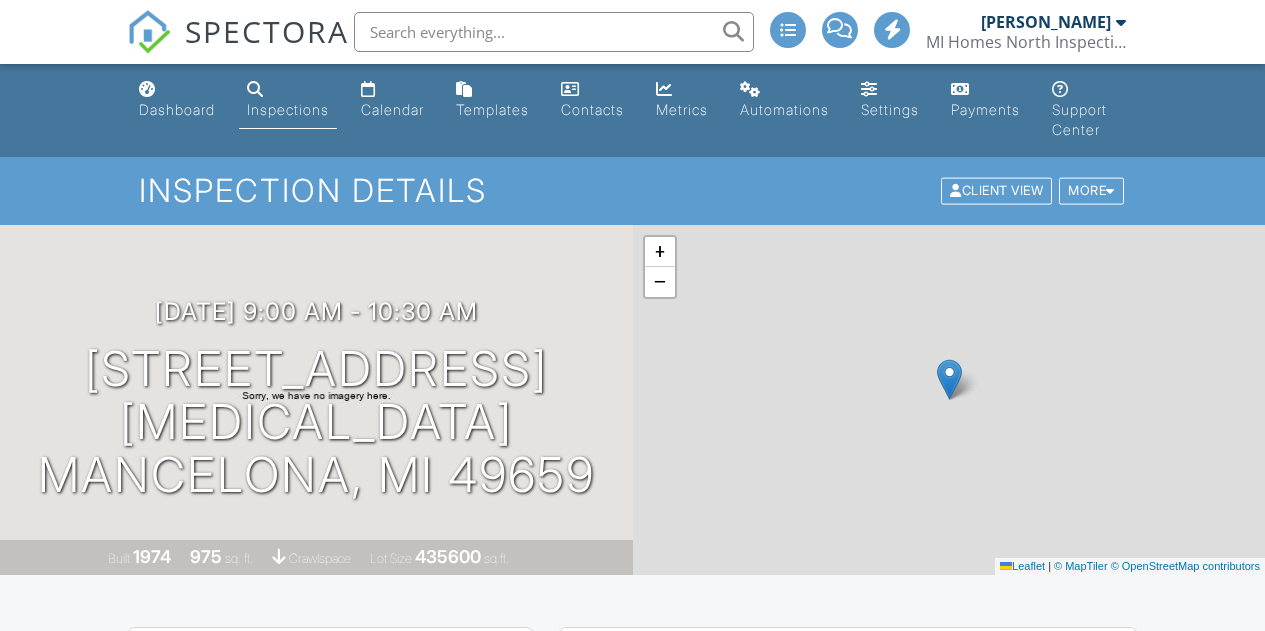 scroll, scrollTop: 0, scrollLeft: 0, axis: both 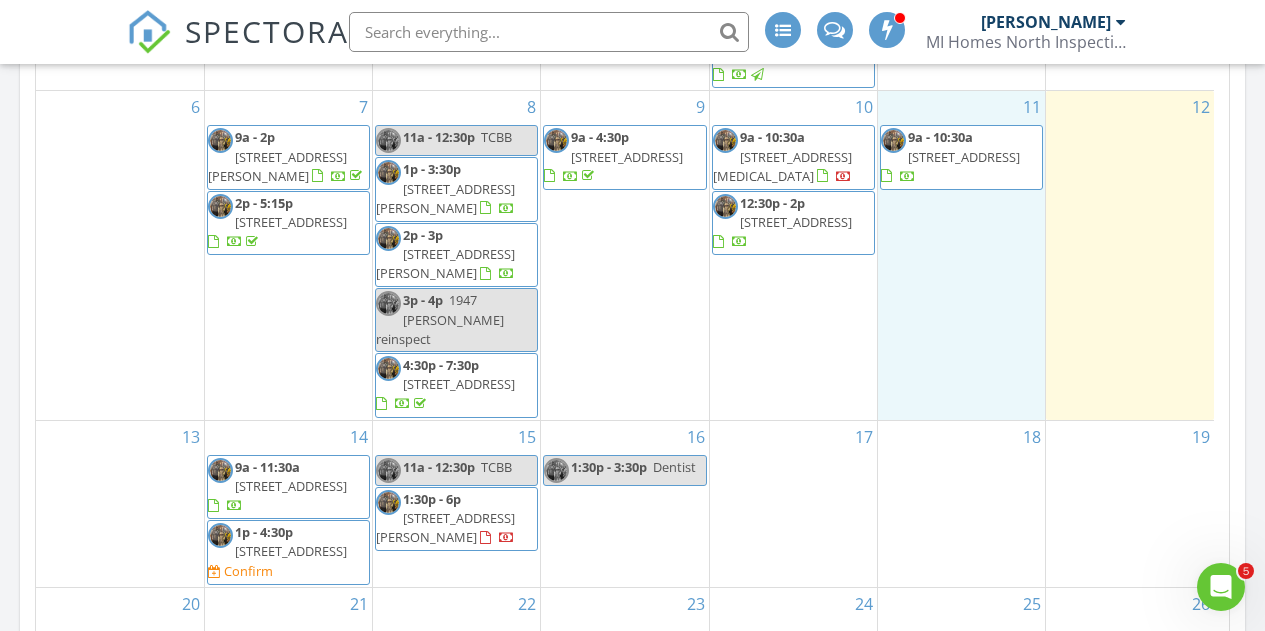 click on "11
9a - 10:30a
3878 Portage Creek Rd SE, Grayling 49738" at bounding box center [961, 255] 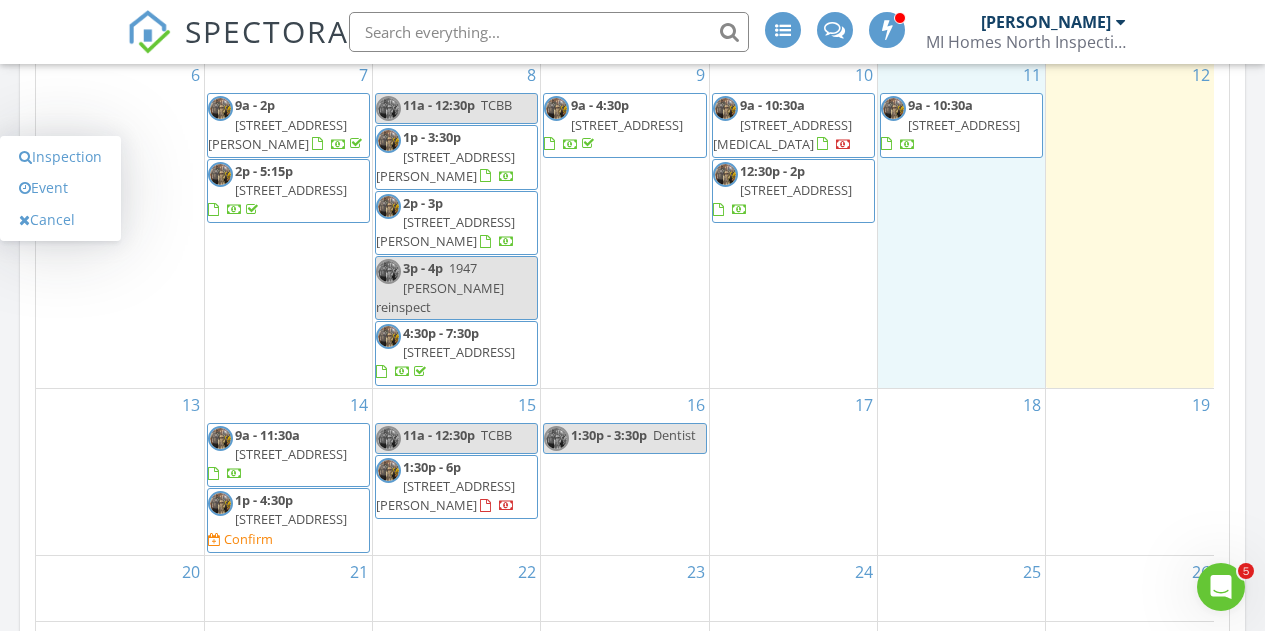 scroll, scrollTop: 0, scrollLeft: 0, axis: both 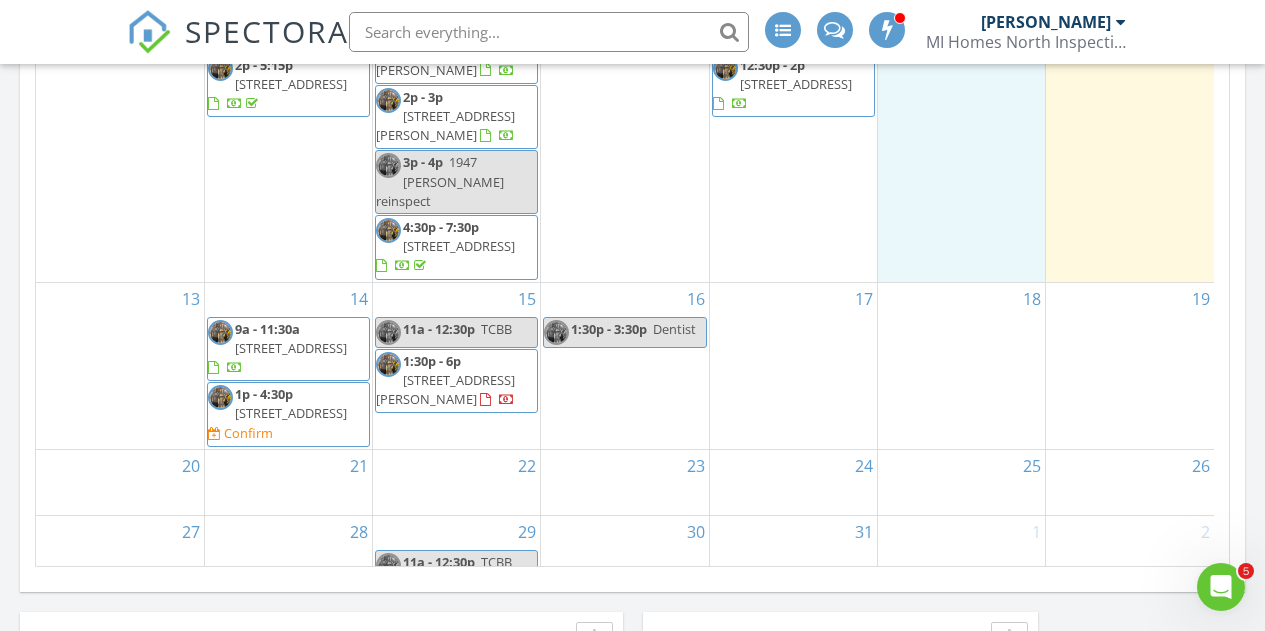 click on "1:30p - 3:30p" at bounding box center [609, 329] 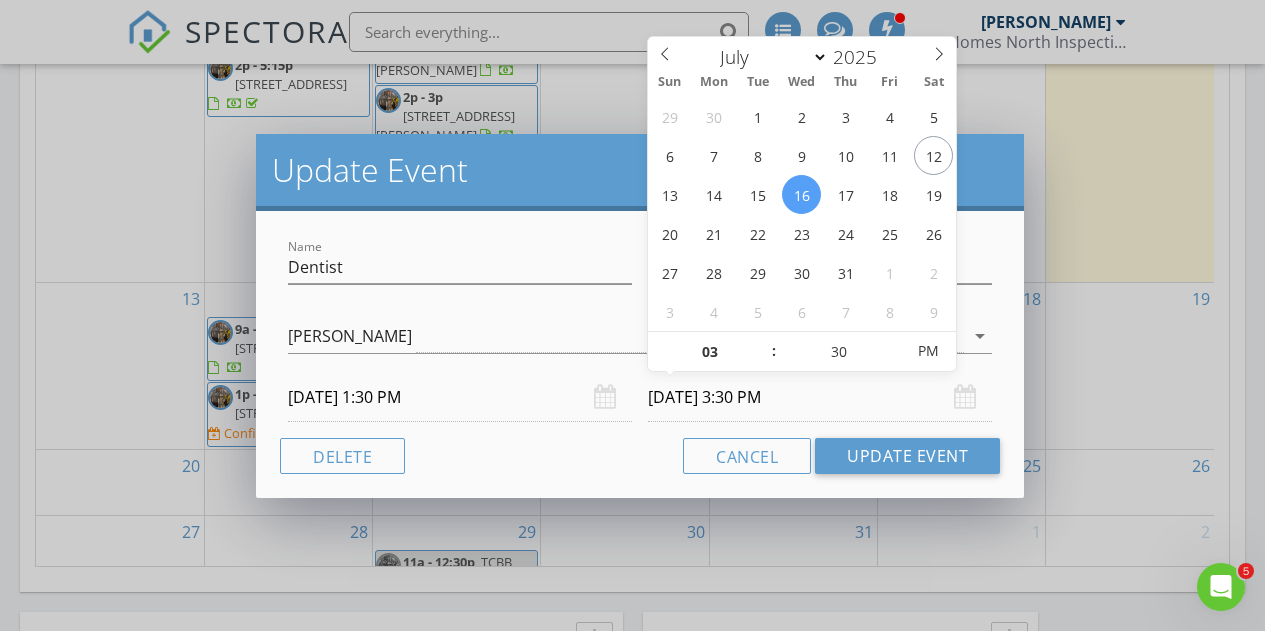click on "07/16/2025 3:30 PM" at bounding box center [820, 397] 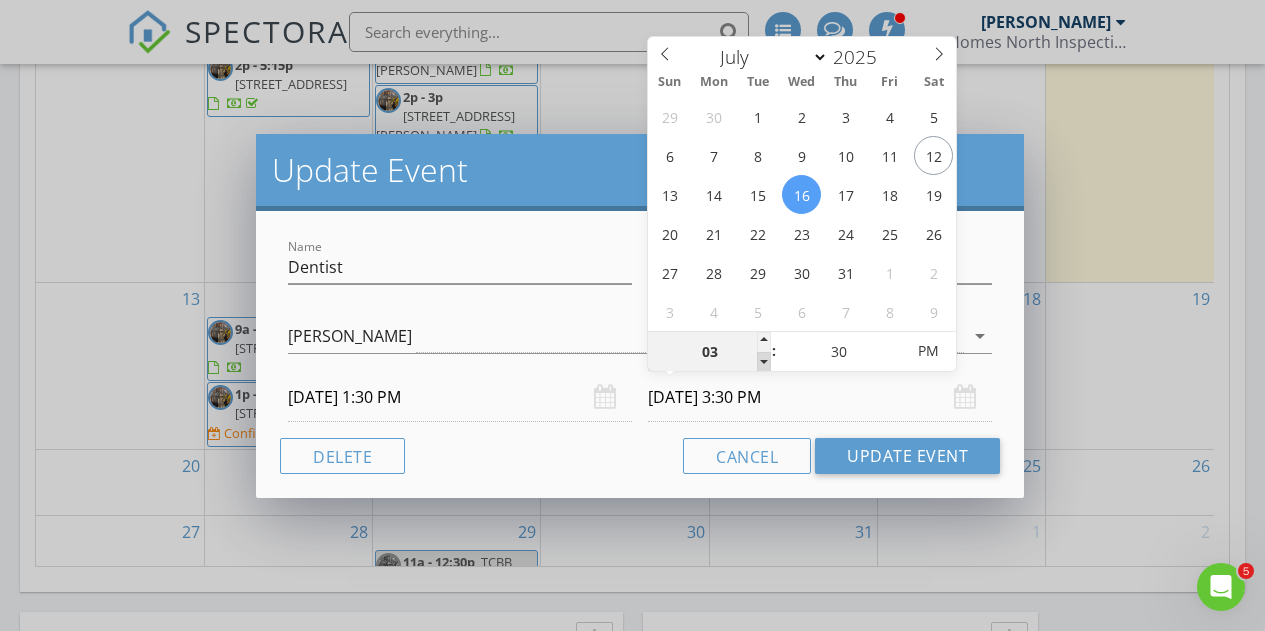 type on "02" 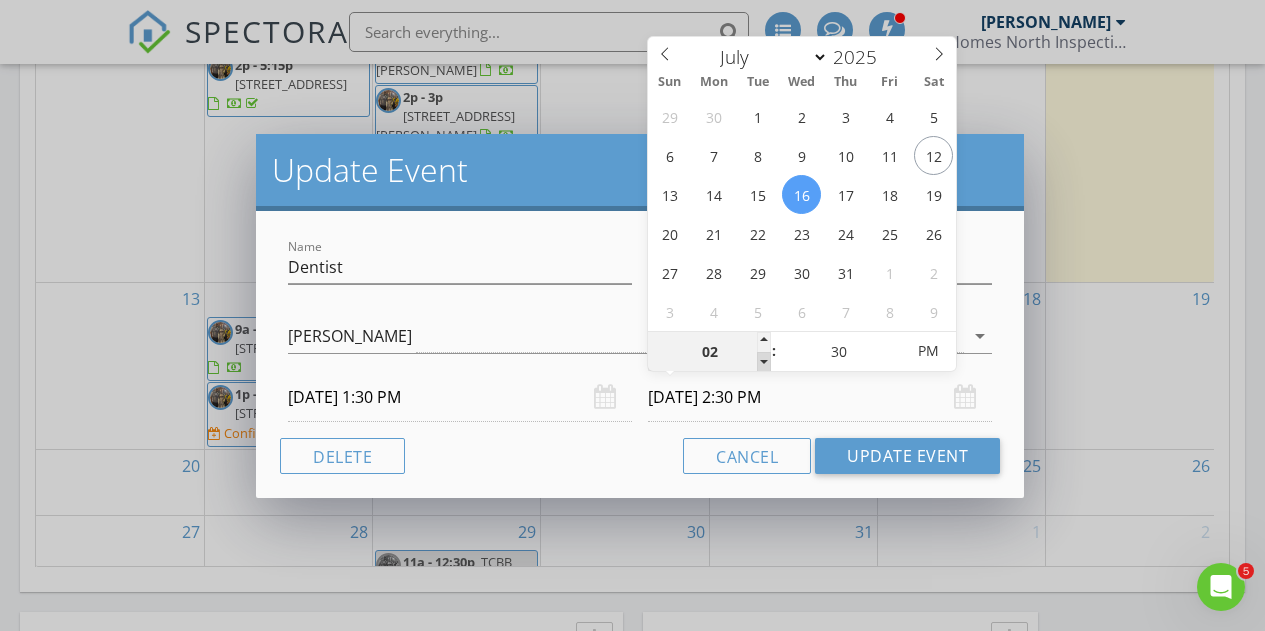 click at bounding box center [764, 362] 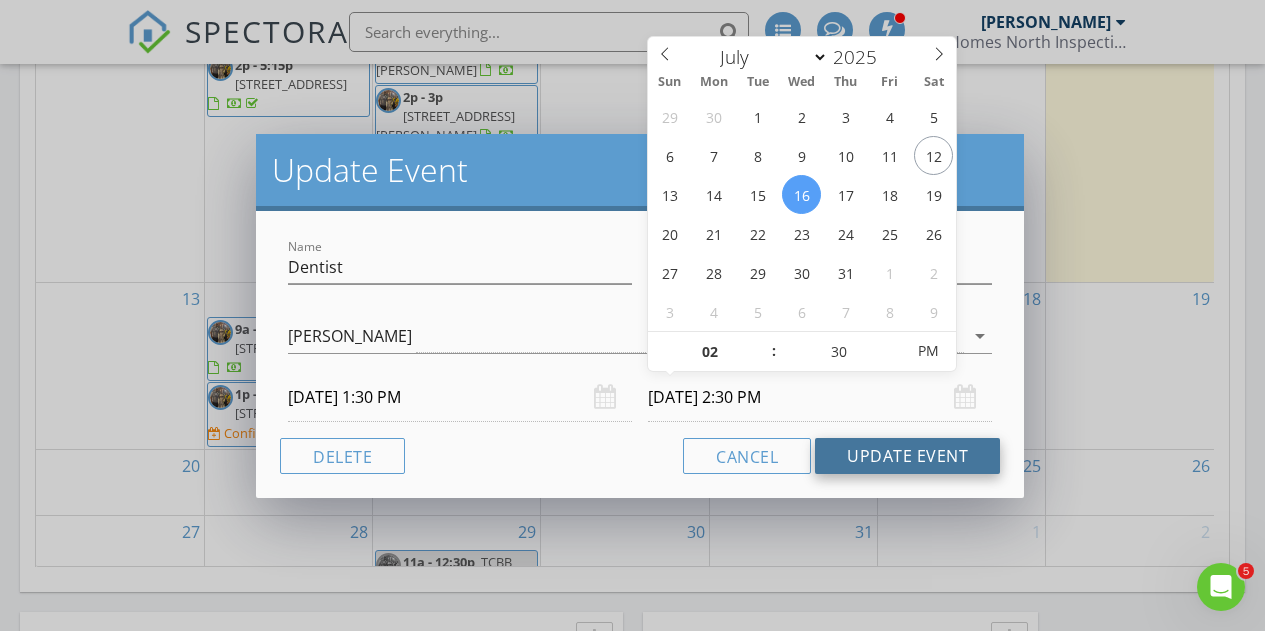 click on "Update Event" at bounding box center (907, 456) 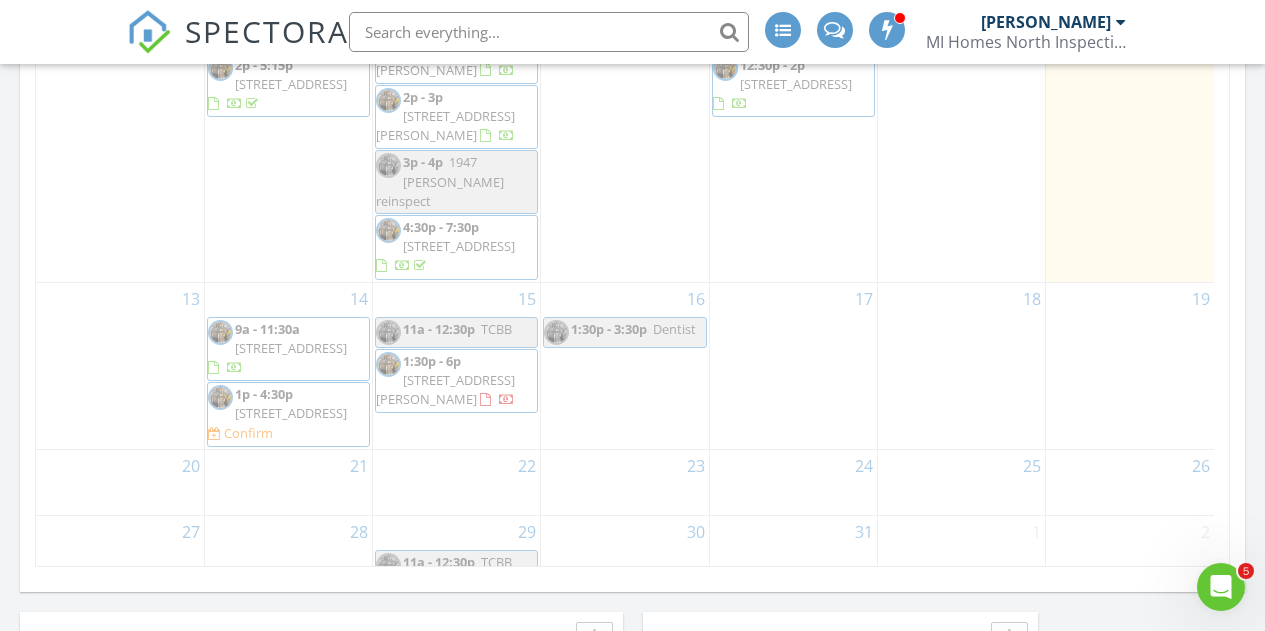 scroll, scrollTop: 0, scrollLeft: 0, axis: both 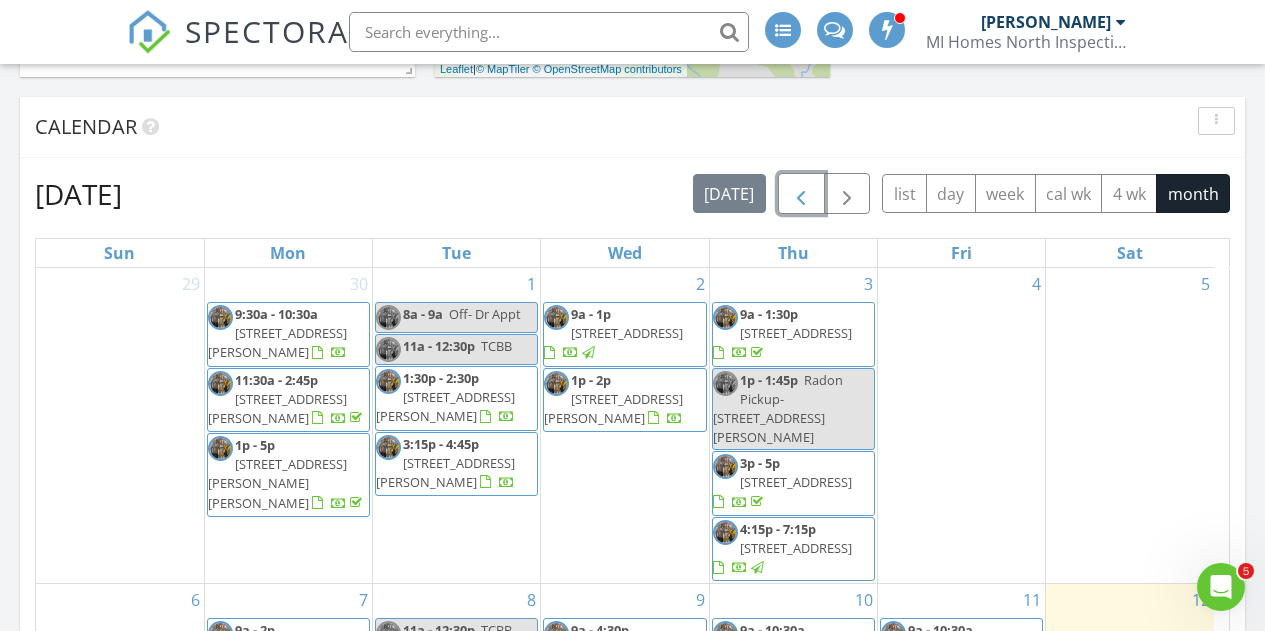 click at bounding box center [801, 195] 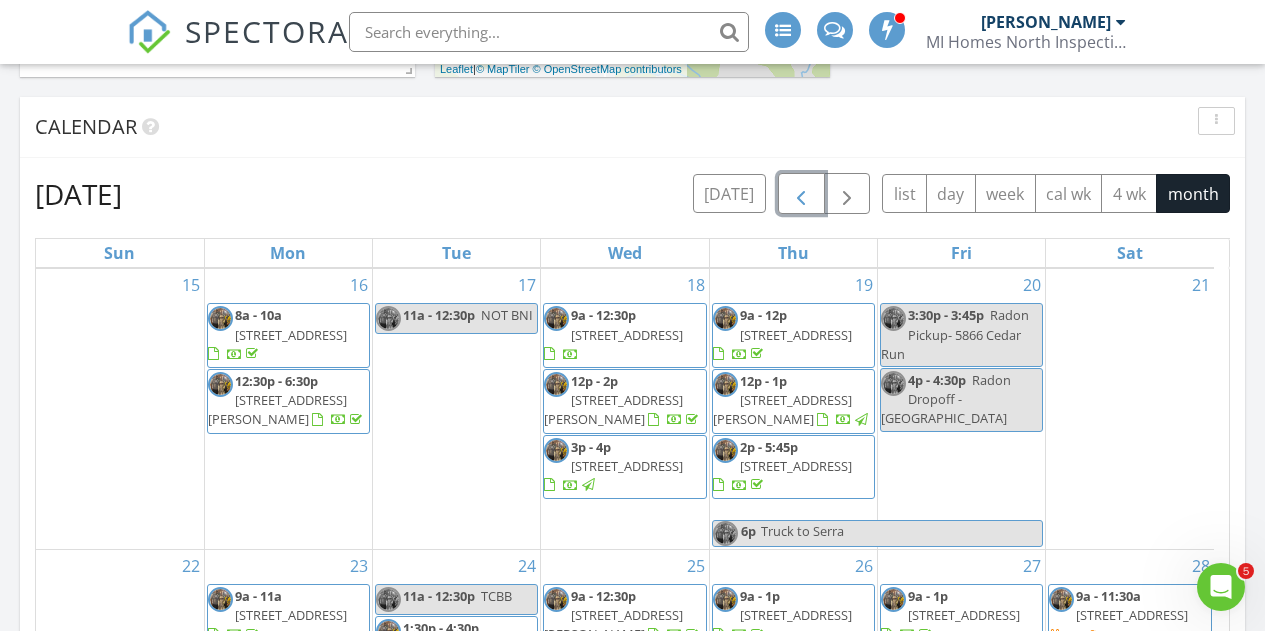 scroll, scrollTop: 610, scrollLeft: 0, axis: vertical 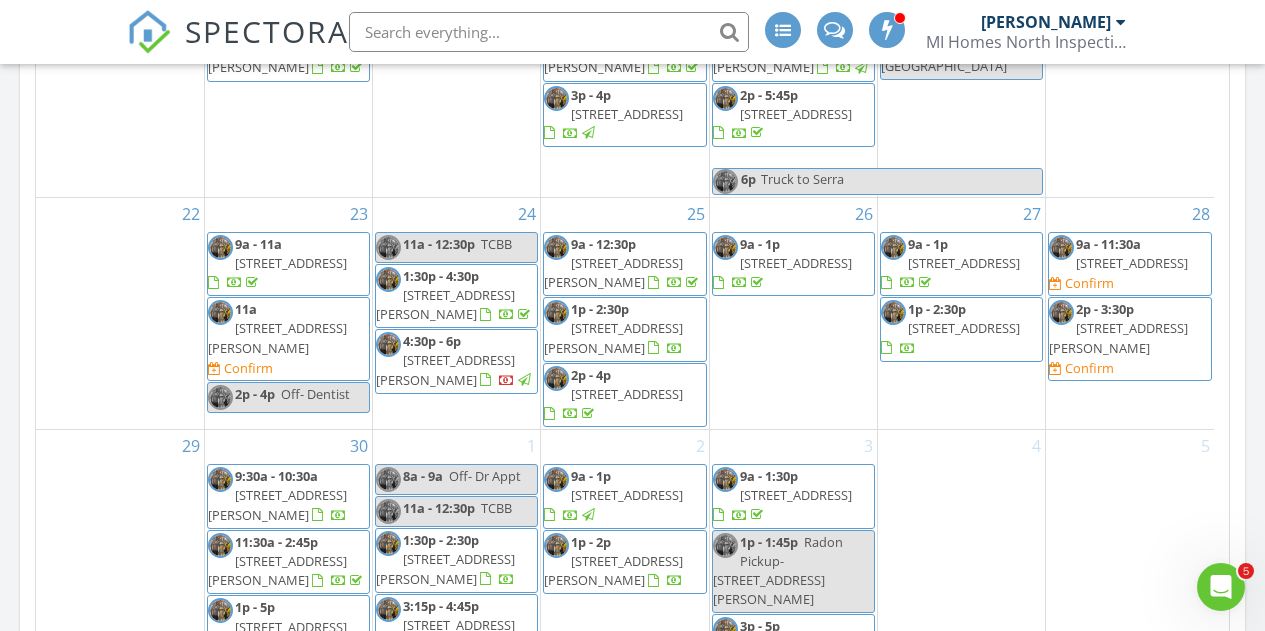 click on "2270 E 40 1/2 Rd, Cadillac 49601" at bounding box center [1132, 263] 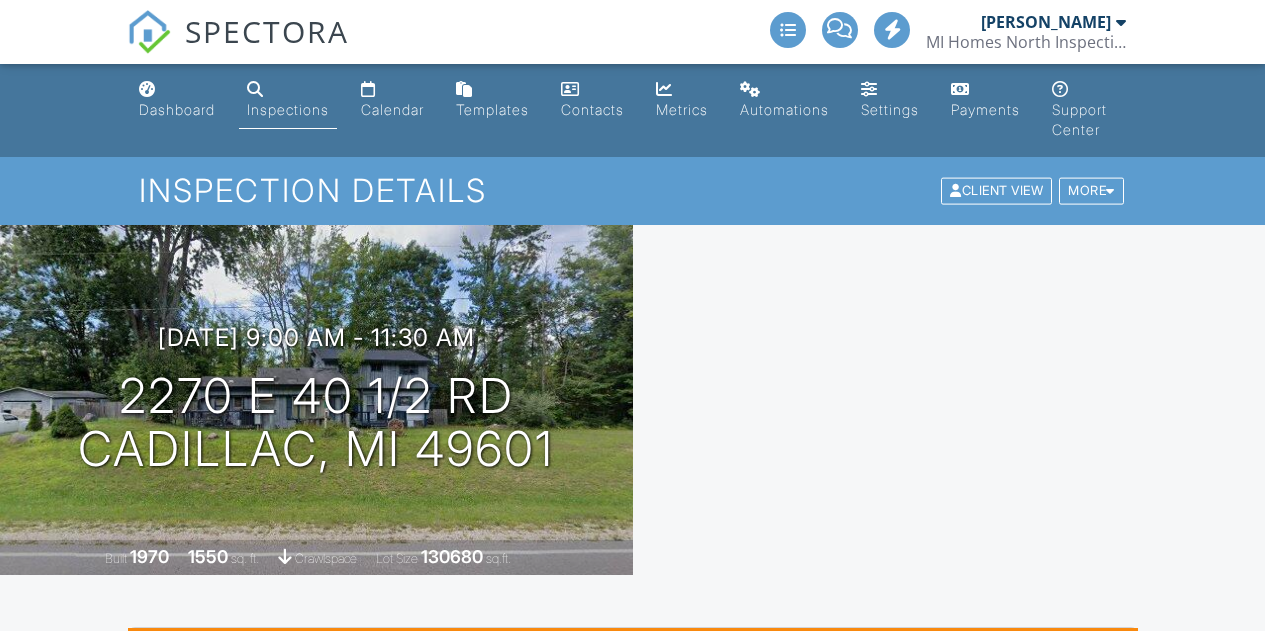 scroll, scrollTop: 0, scrollLeft: 0, axis: both 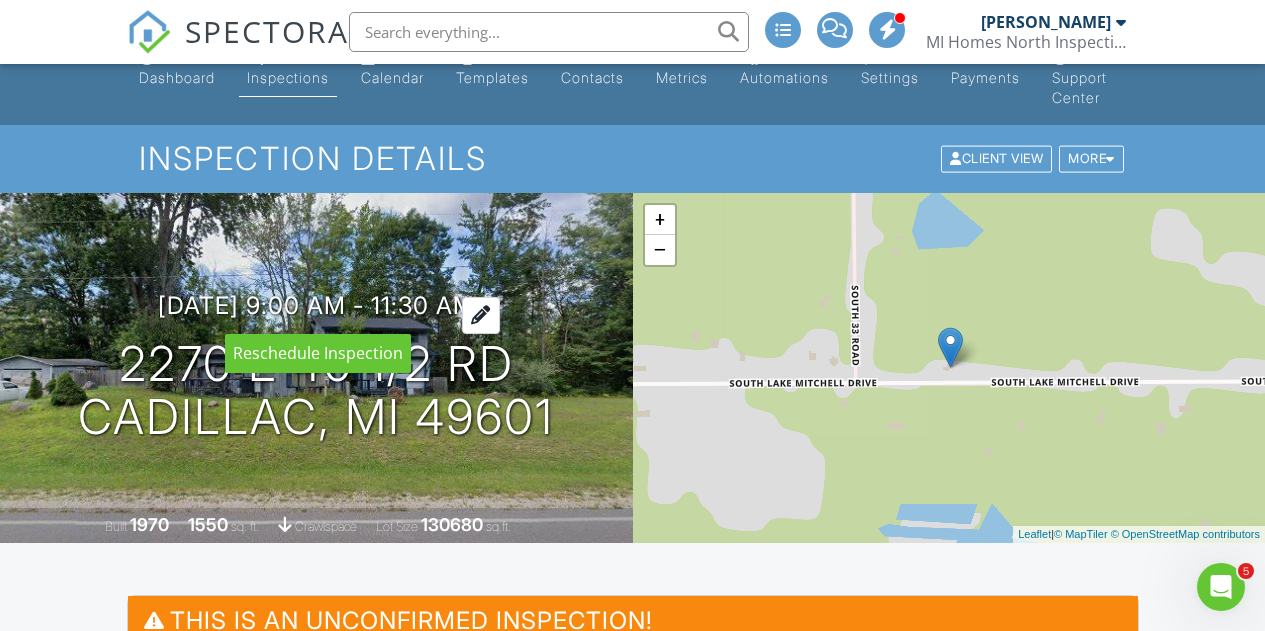 click on "[DATE]  9:00 am
- 11:30 am" at bounding box center [316, 305] 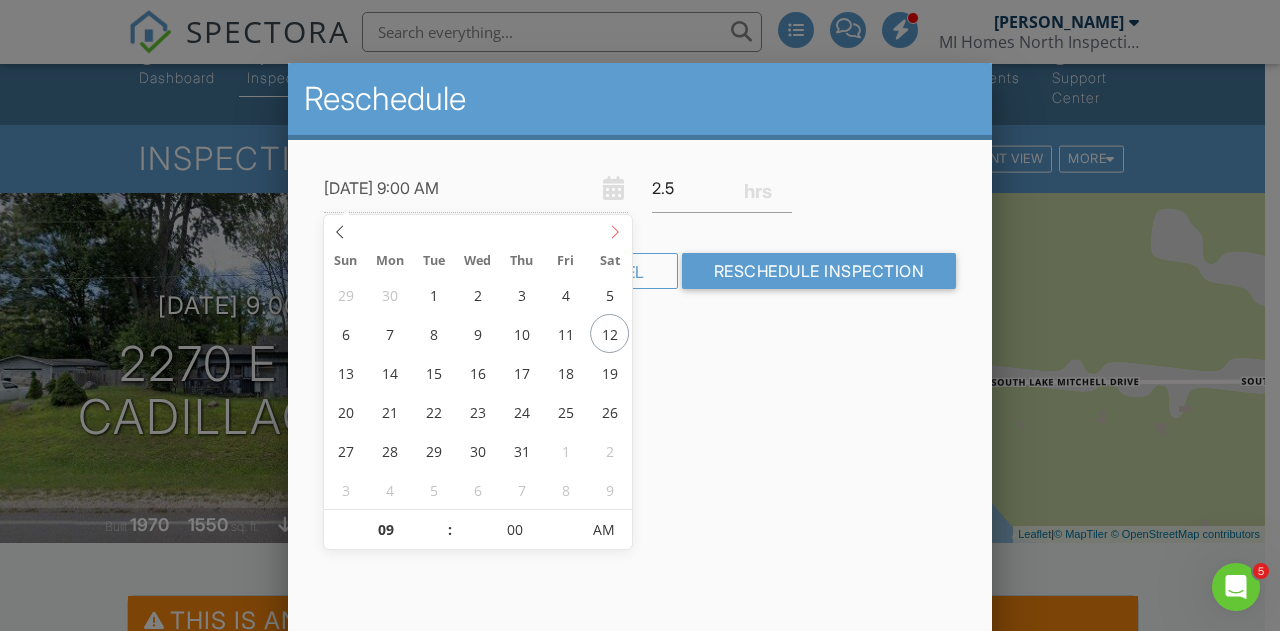 click 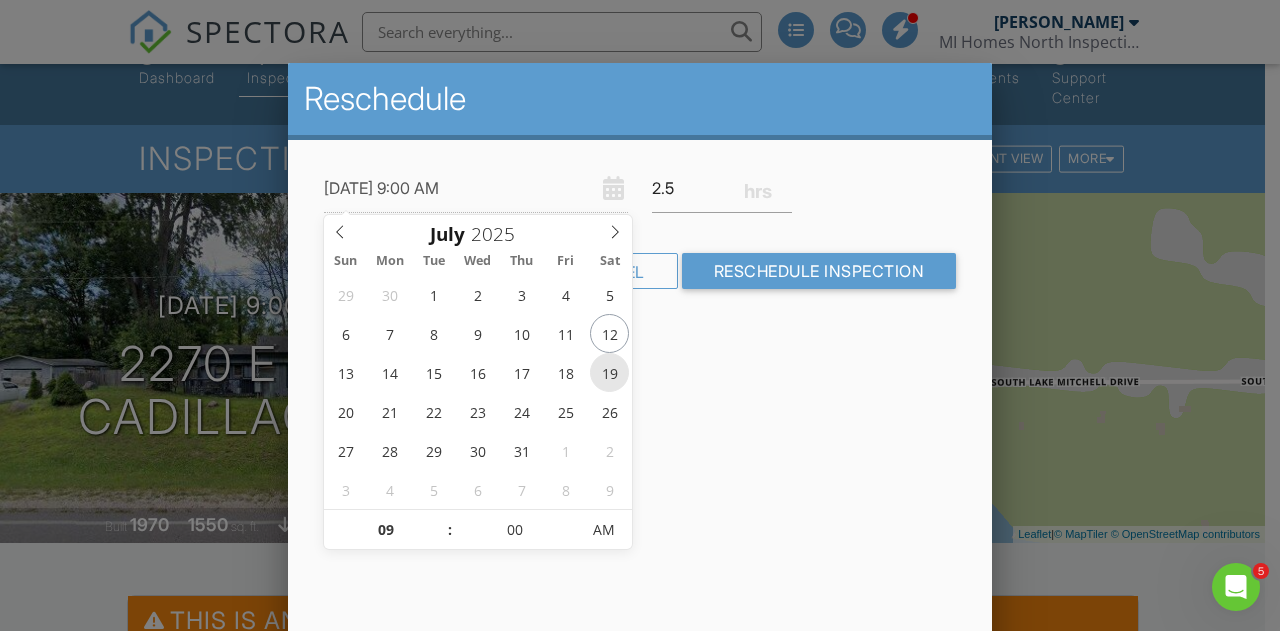 type on "[DATE] 9:00 AM" 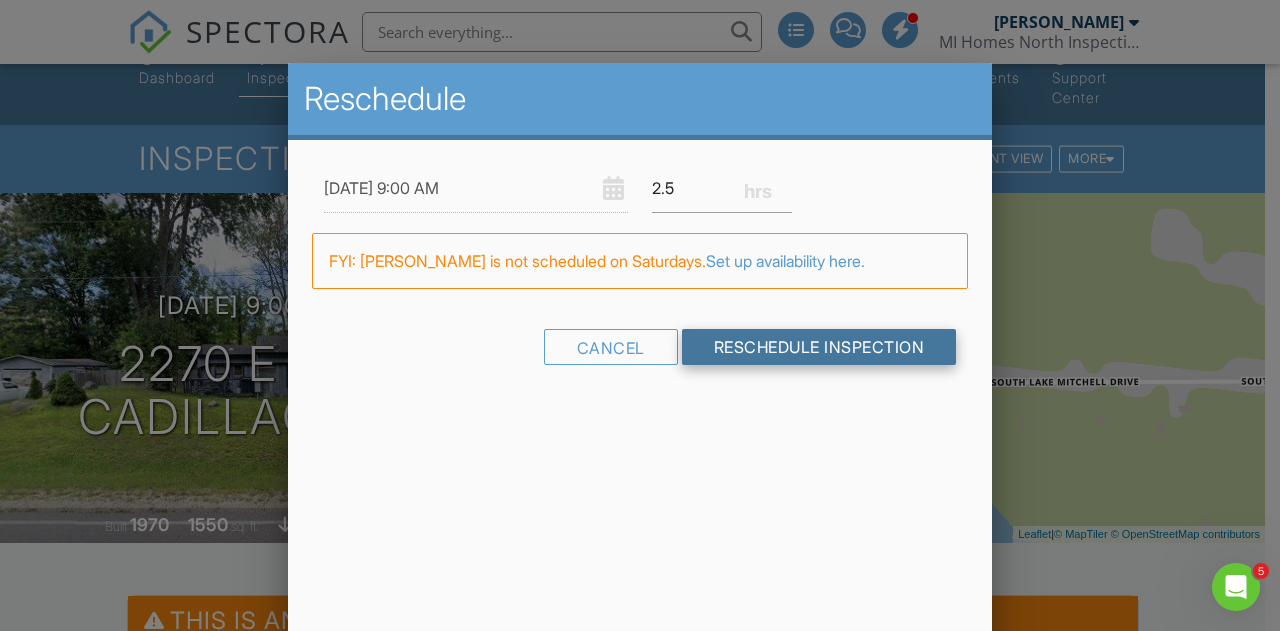 click on "Reschedule Inspection" at bounding box center [819, 347] 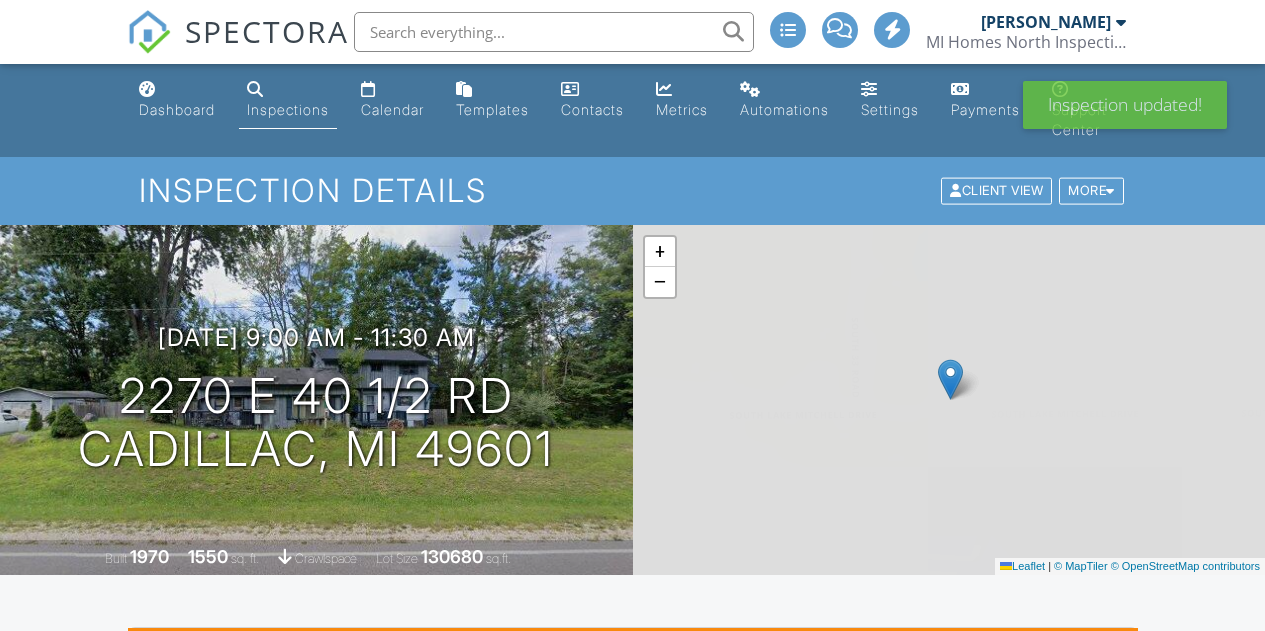 scroll, scrollTop: 0, scrollLeft: 0, axis: both 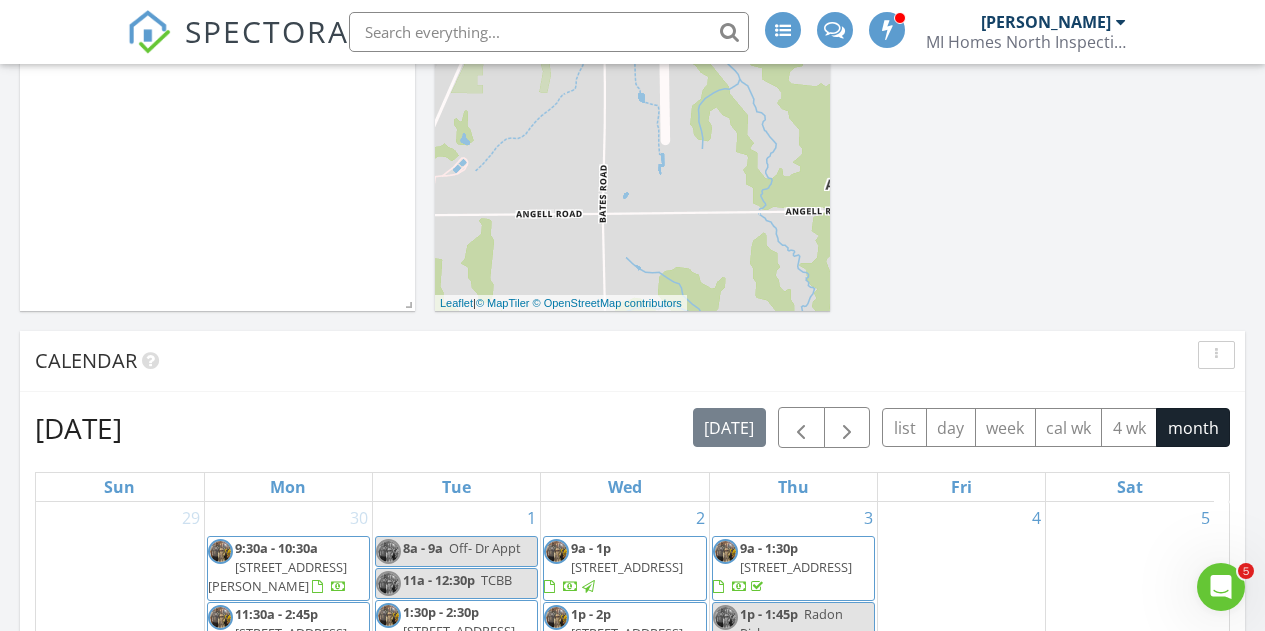 click on "Calendar" at bounding box center (632, 361) 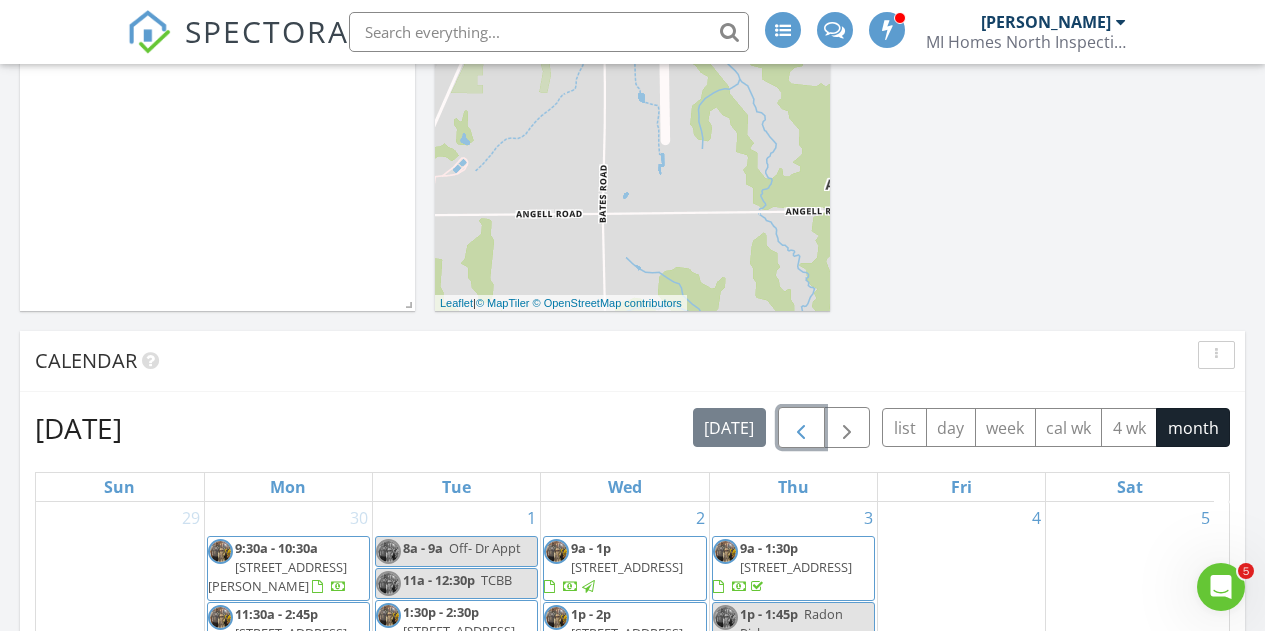 click at bounding box center [801, 429] 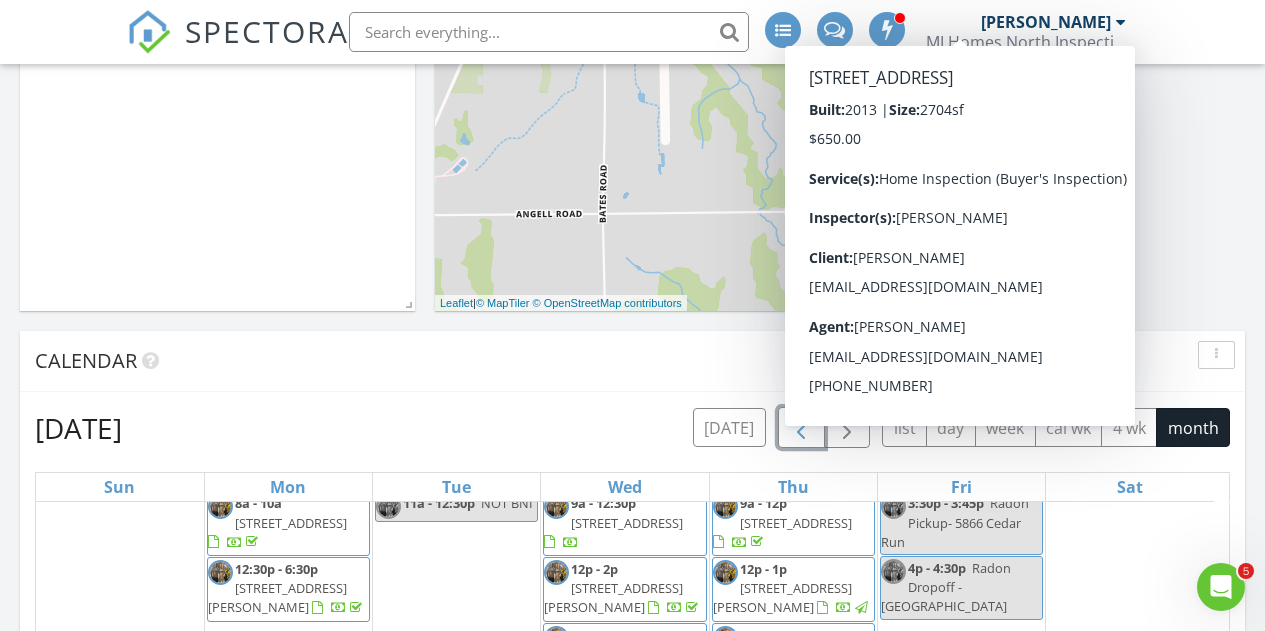scroll, scrollTop: 610, scrollLeft: 0, axis: vertical 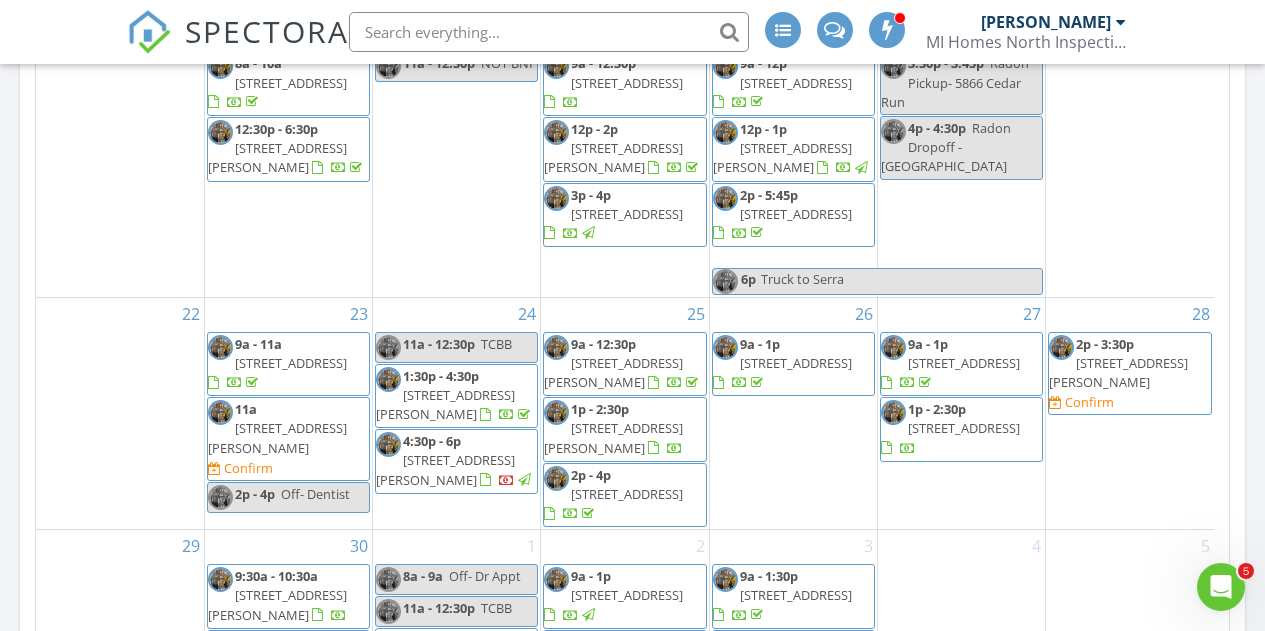 click on "2p - 3:30p
5765 Lund Rd SW, Fife Lake 49633
Confirm" at bounding box center (1130, 374) 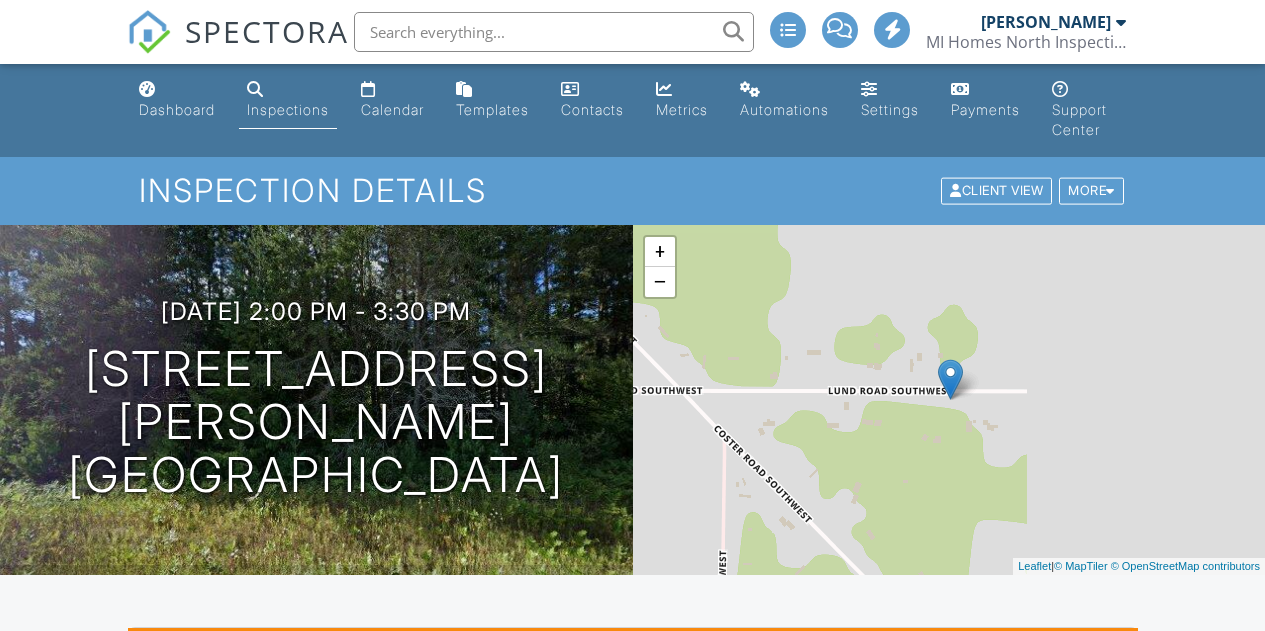 scroll, scrollTop: 300, scrollLeft: 0, axis: vertical 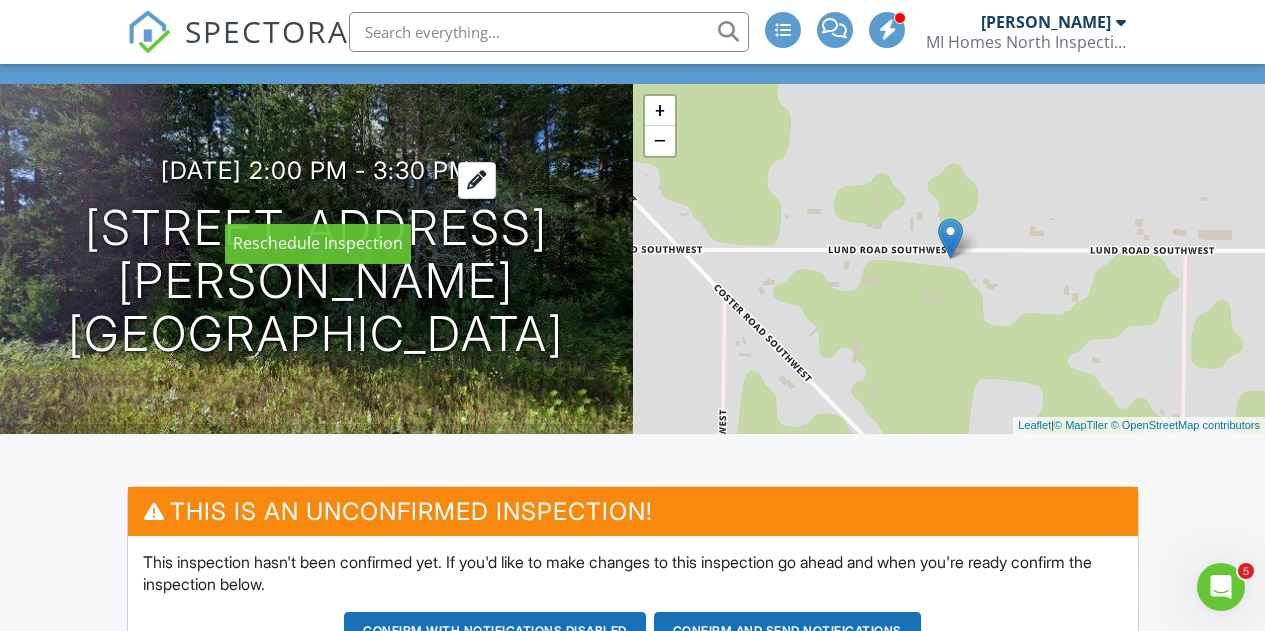 click on "06/28/2025  2:00 pm
- 3:30 pm" at bounding box center (316, 170) 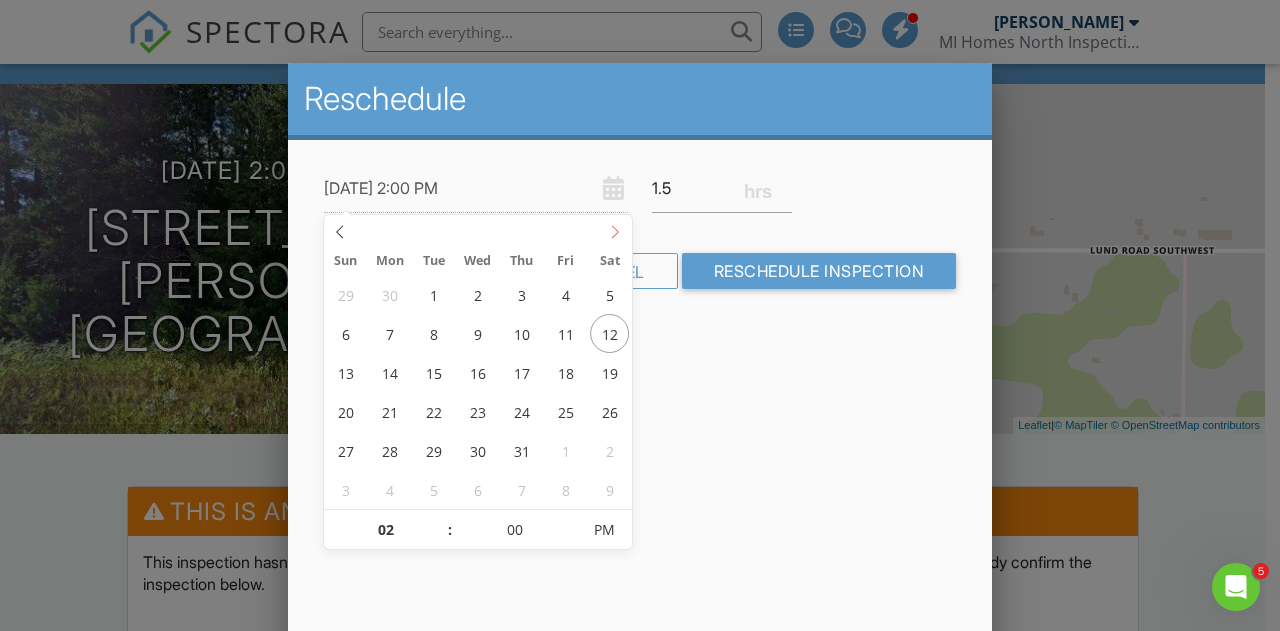 click 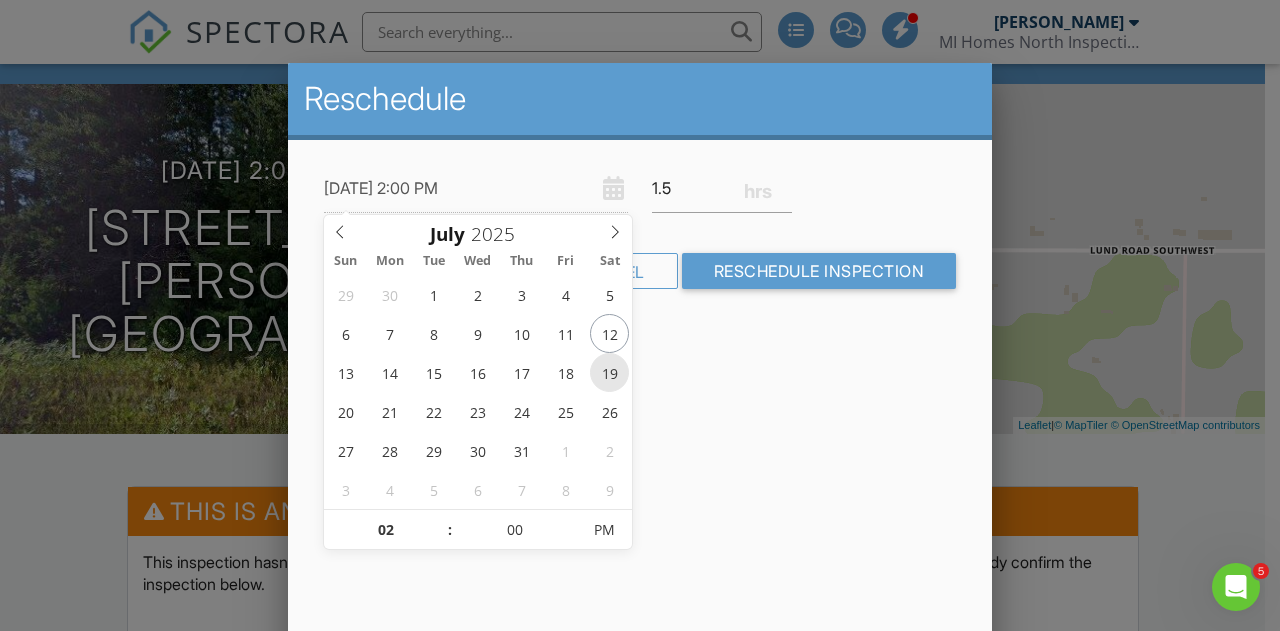 type on "[DATE] 2:00 PM" 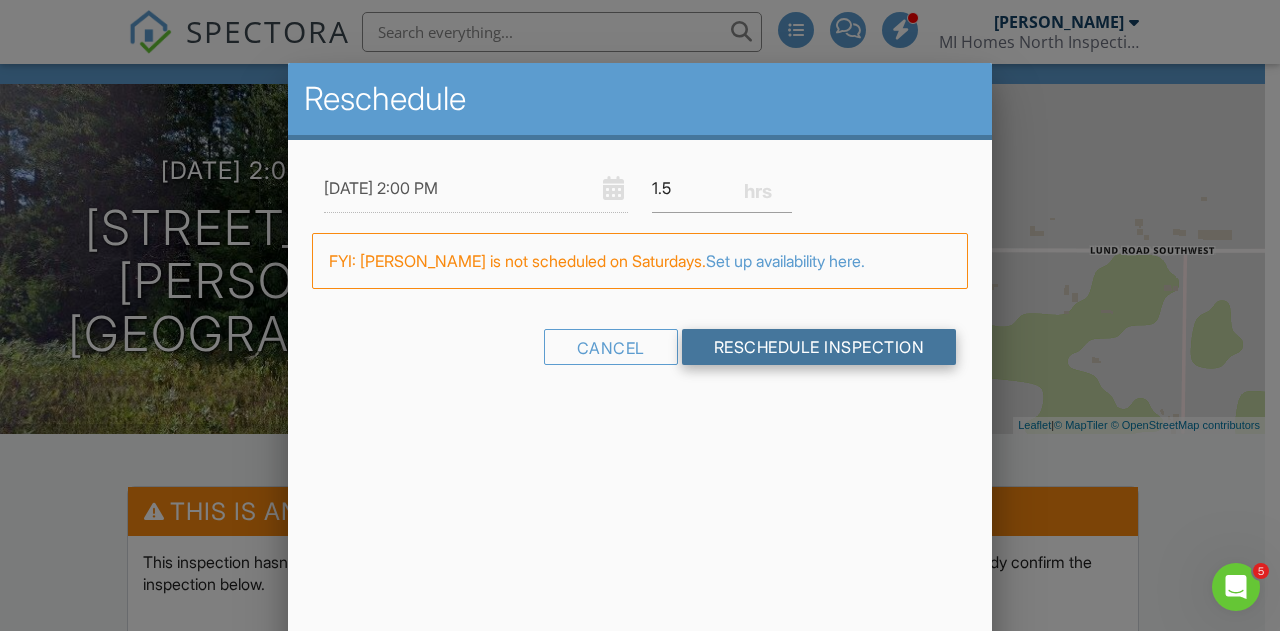 click on "Reschedule Inspection" at bounding box center [819, 347] 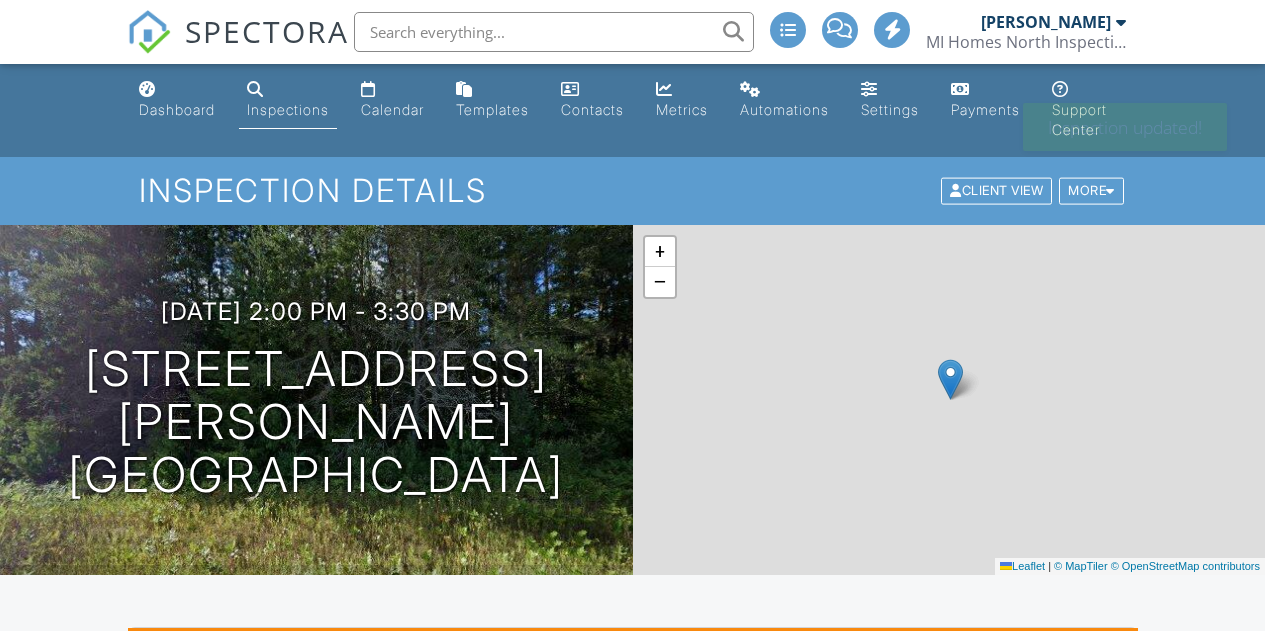 scroll, scrollTop: 0, scrollLeft: 0, axis: both 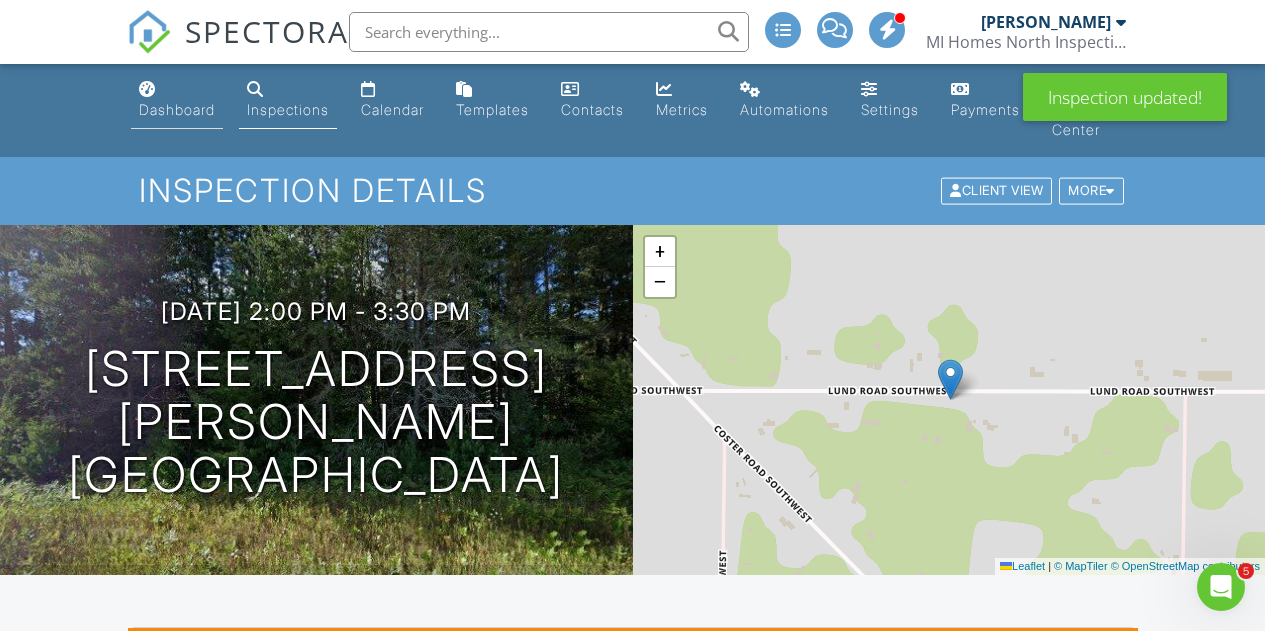 click on "Dashboard" at bounding box center [177, 109] 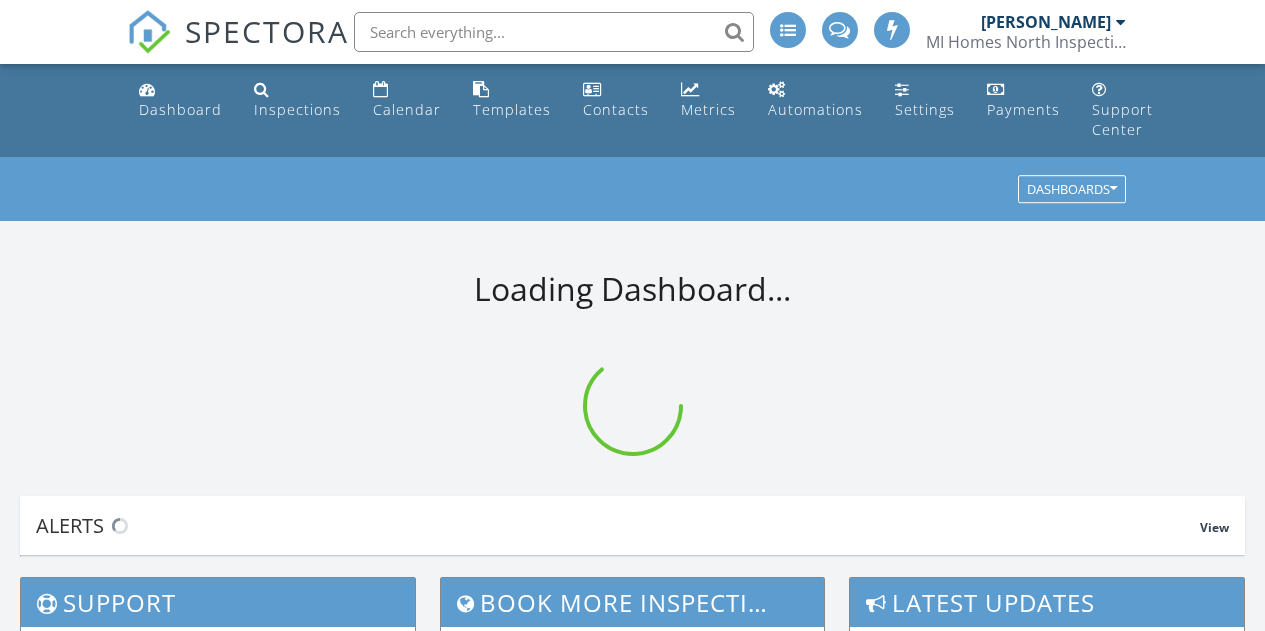 scroll, scrollTop: 0, scrollLeft: 0, axis: both 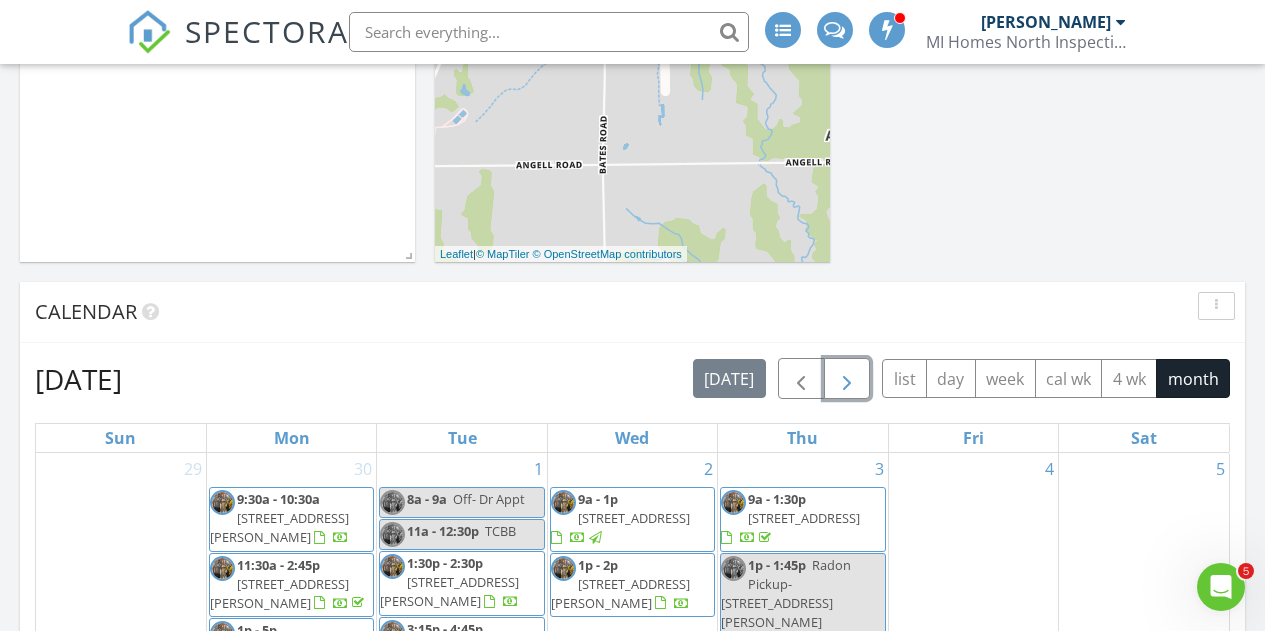 click at bounding box center [847, 380] 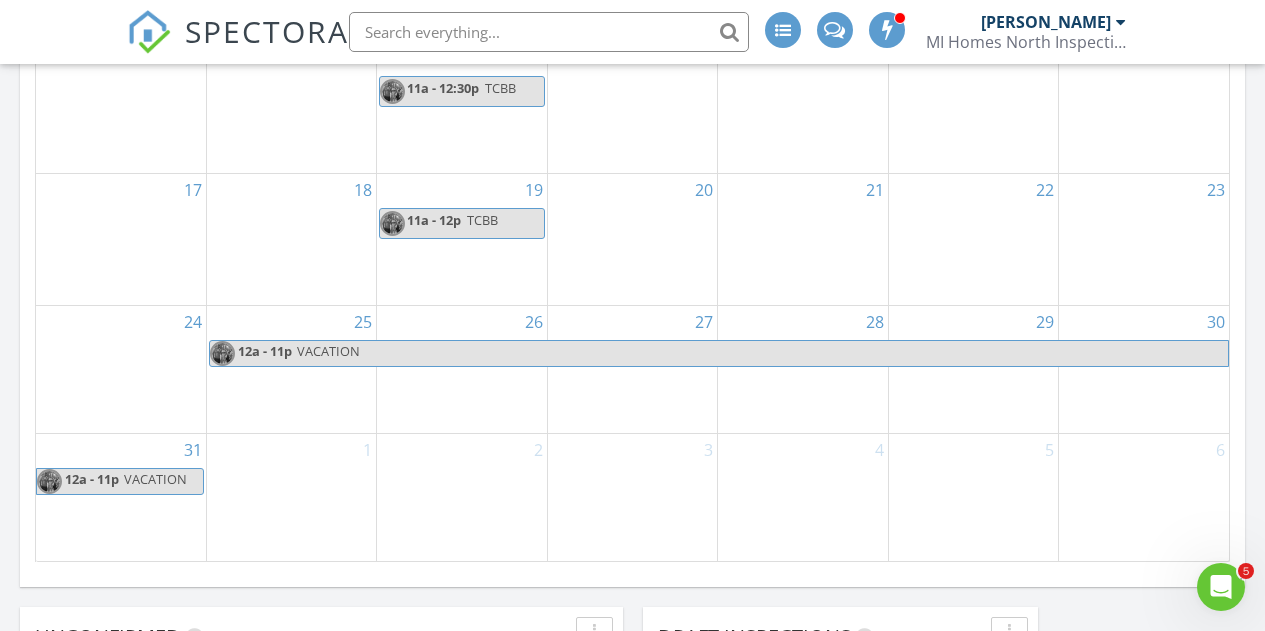 scroll, scrollTop: 1315, scrollLeft: 0, axis: vertical 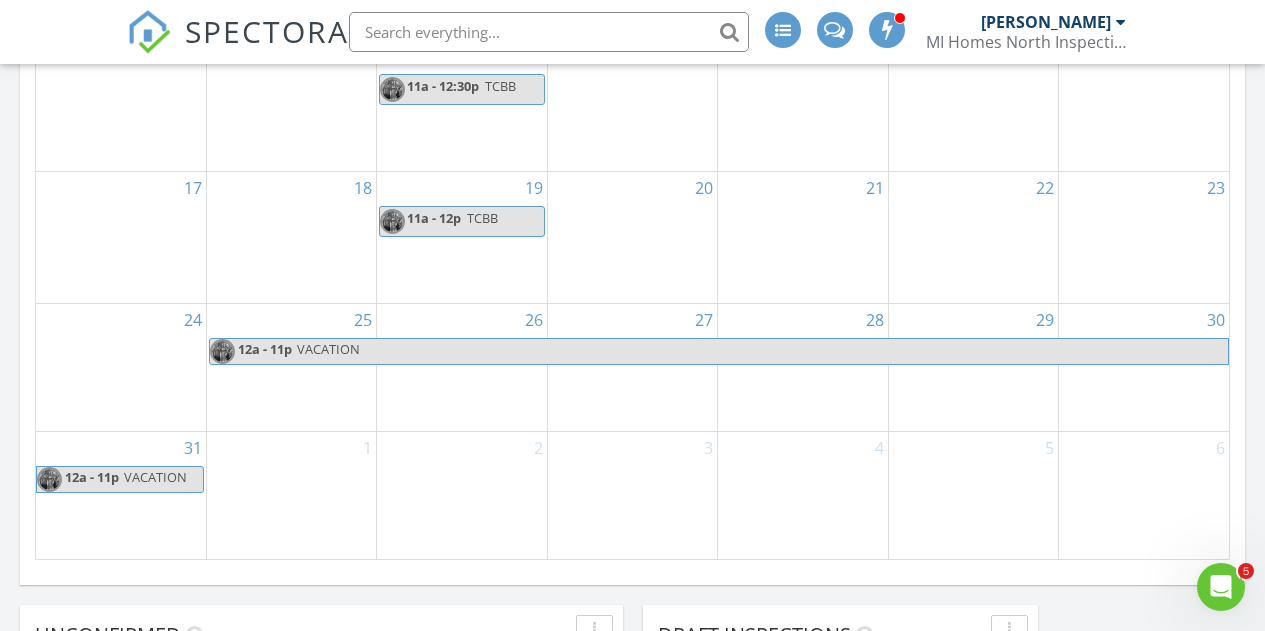 click on "VACATION" at bounding box center (762, 351) 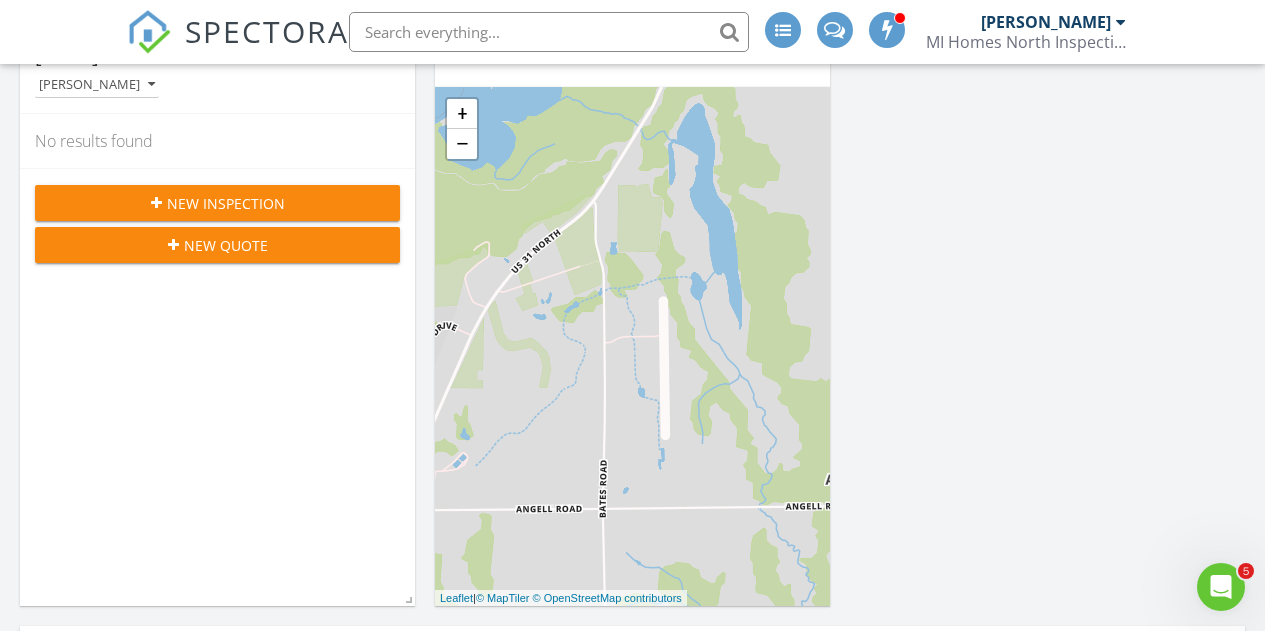 scroll, scrollTop: 0, scrollLeft: 0, axis: both 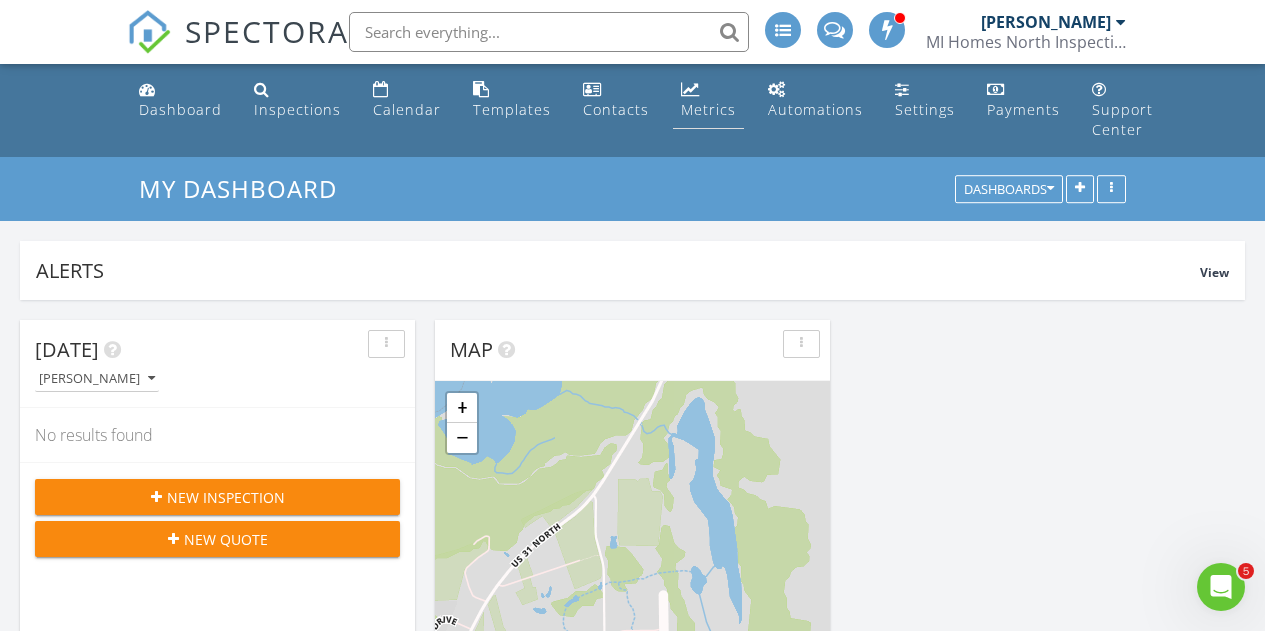 click on "Metrics" at bounding box center (708, 109) 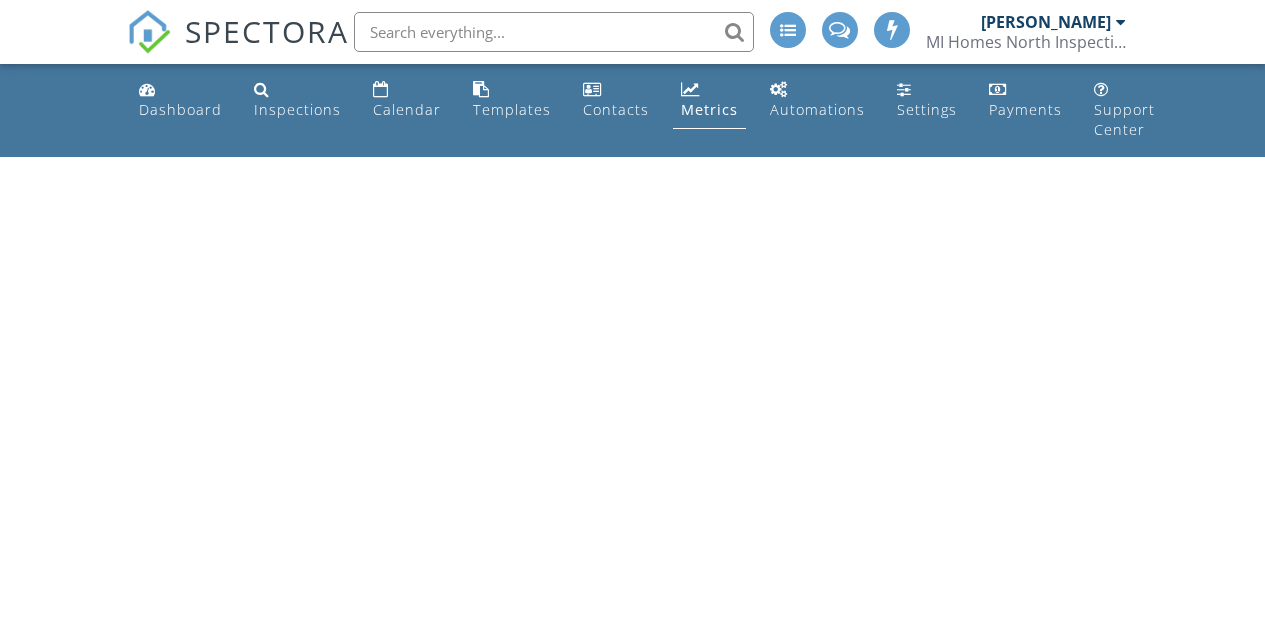scroll, scrollTop: 0, scrollLeft: 0, axis: both 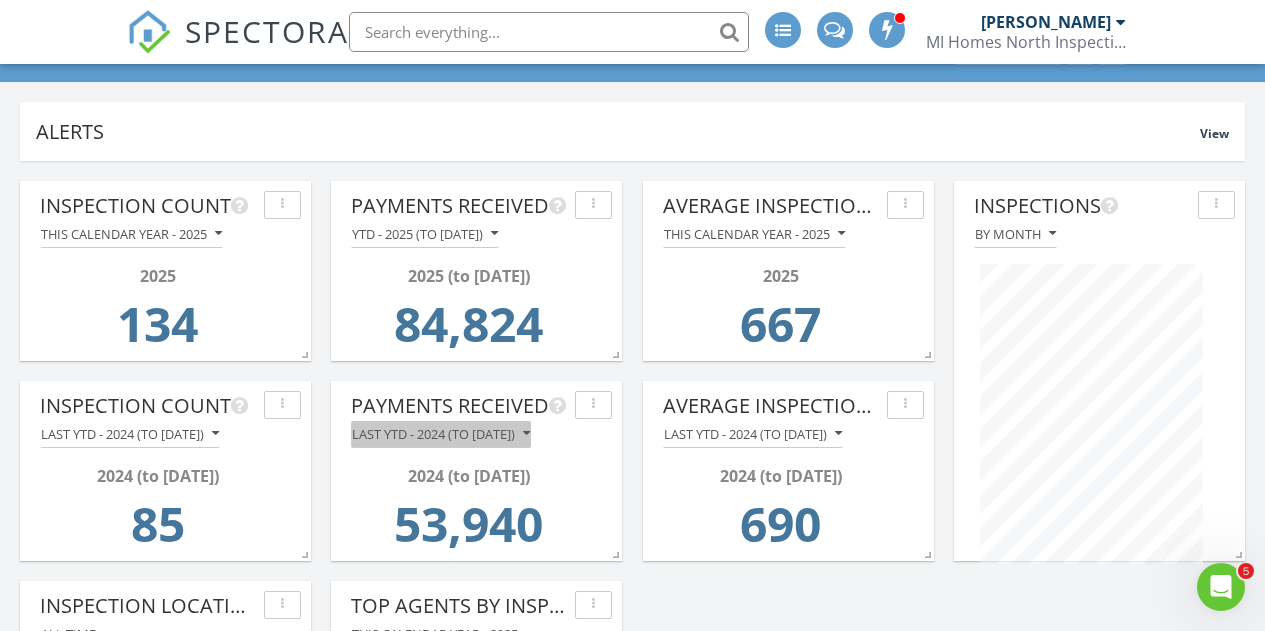click at bounding box center [526, 434] 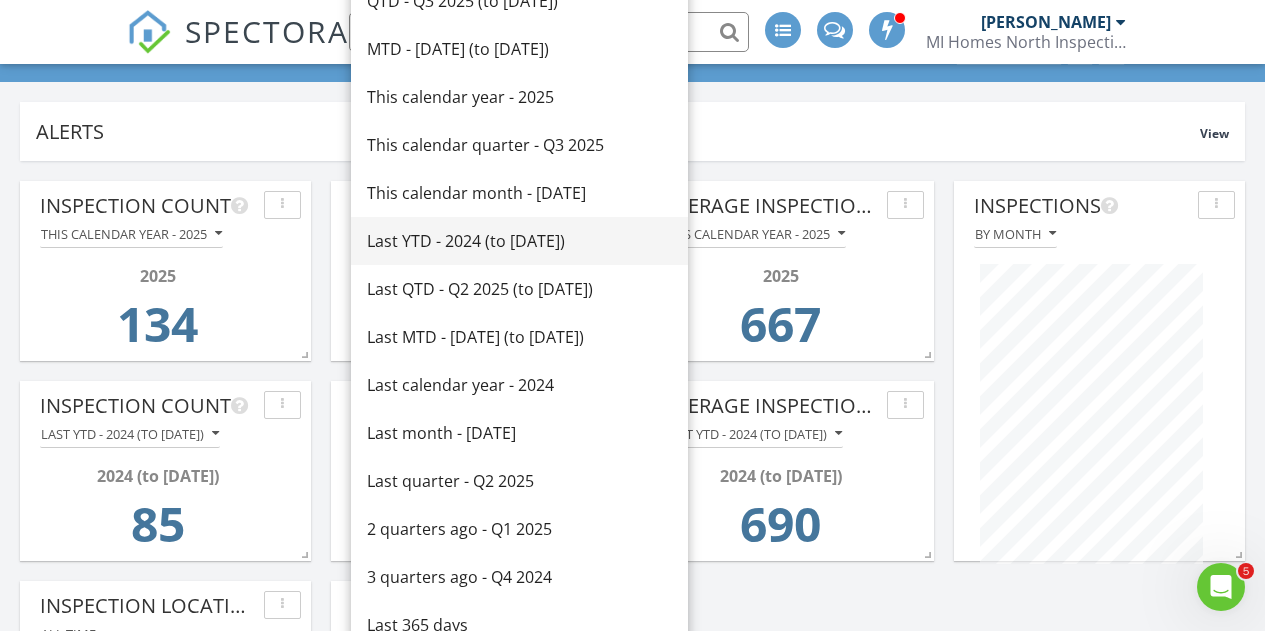 click on "Last YTD - 2024 (to [DATE])" at bounding box center (519, 241) 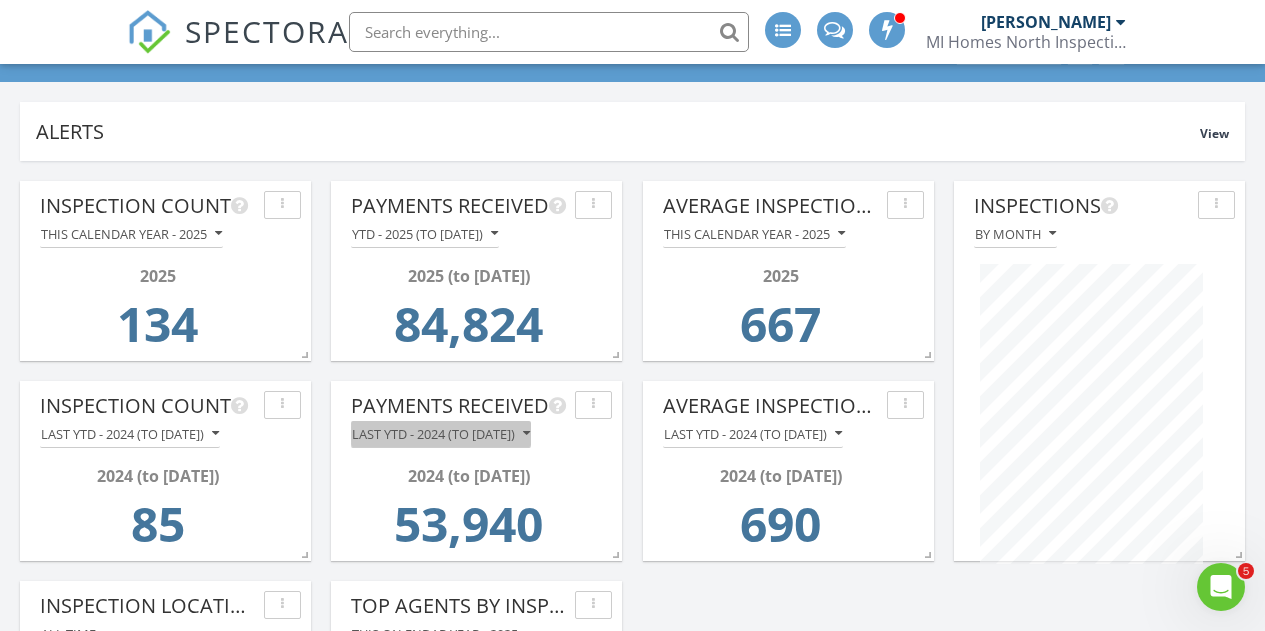 click at bounding box center [526, 434] 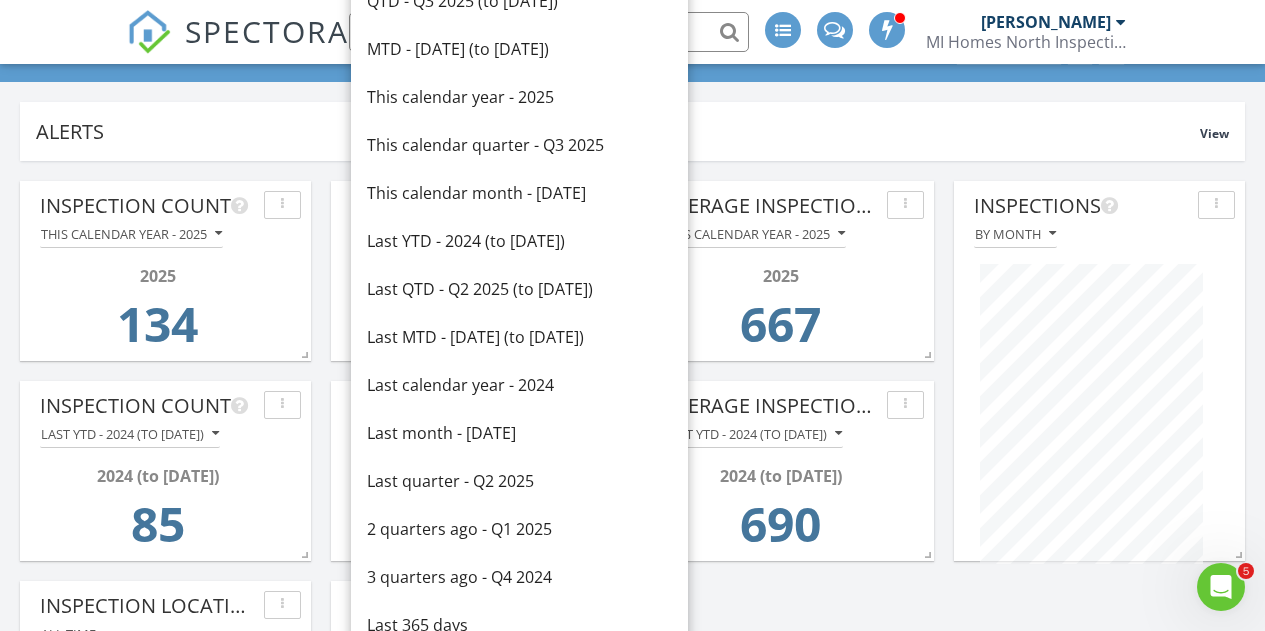 click on "2024 (to [DATE])
690" at bounding box center [788, 518] 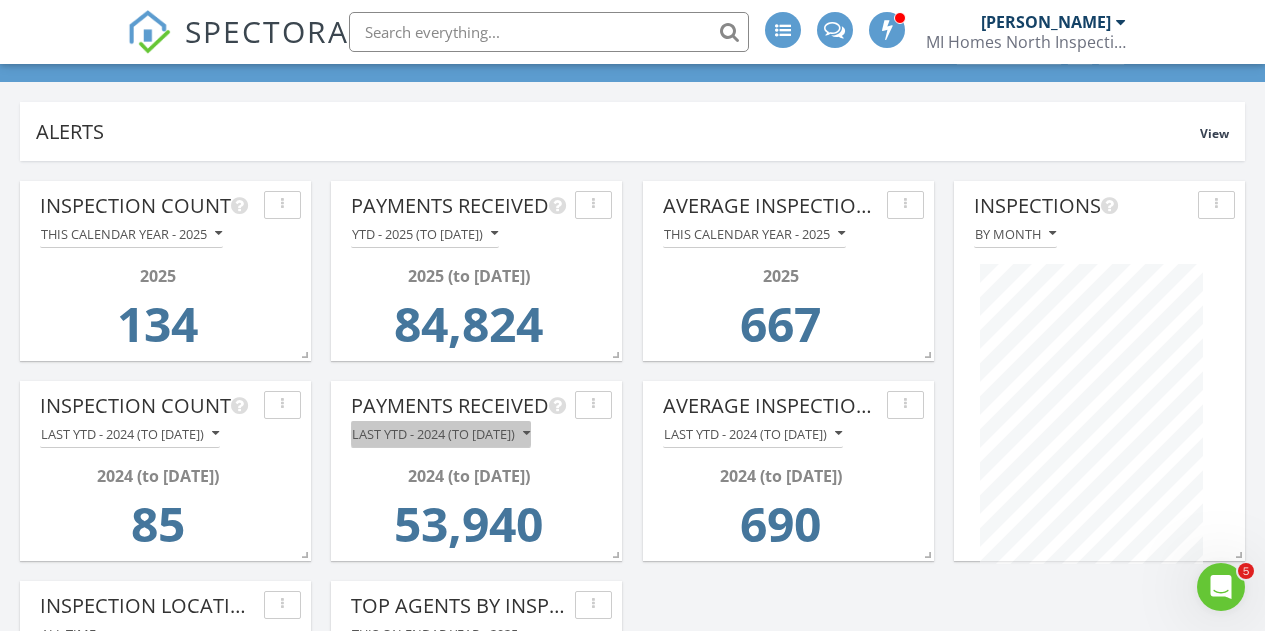 click at bounding box center (526, 434) 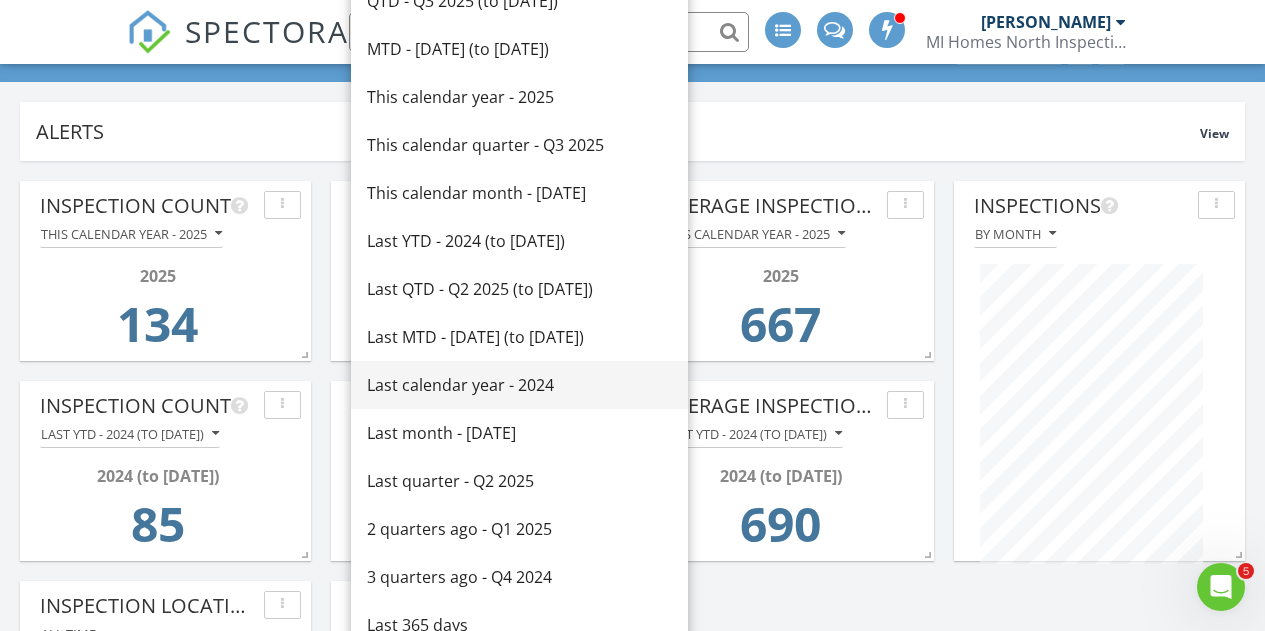 click on "Last calendar year - 2024" at bounding box center (519, 385) 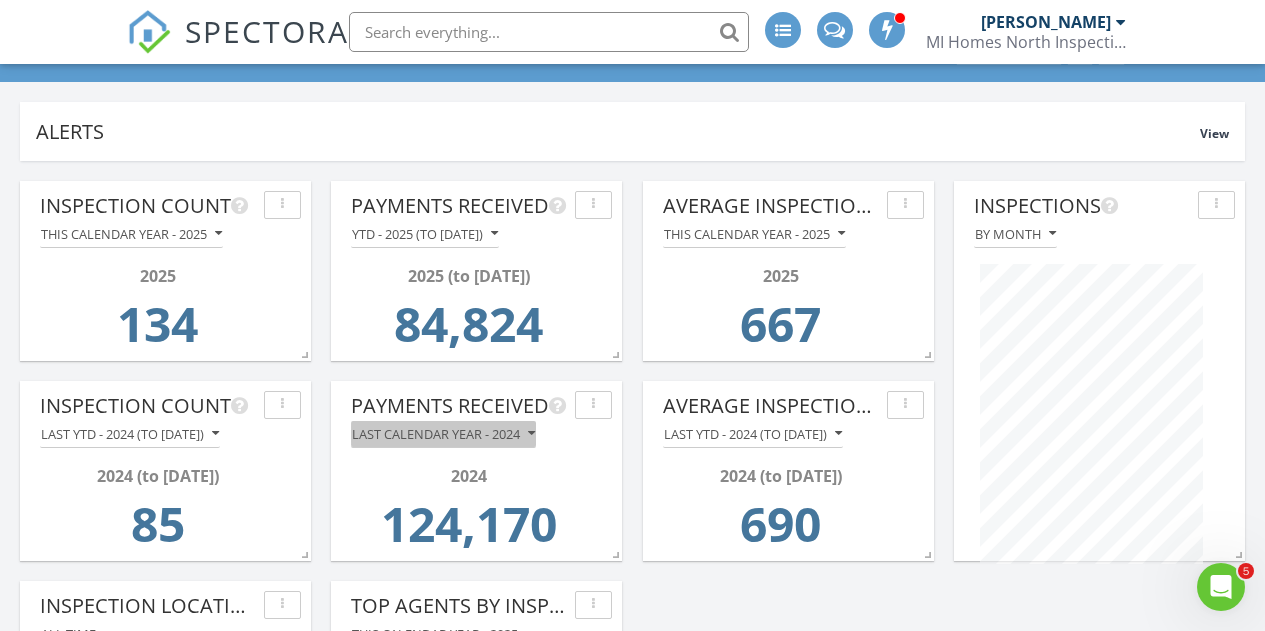 click on "Last calendar year - 2024" at bounding box center (443, 434) 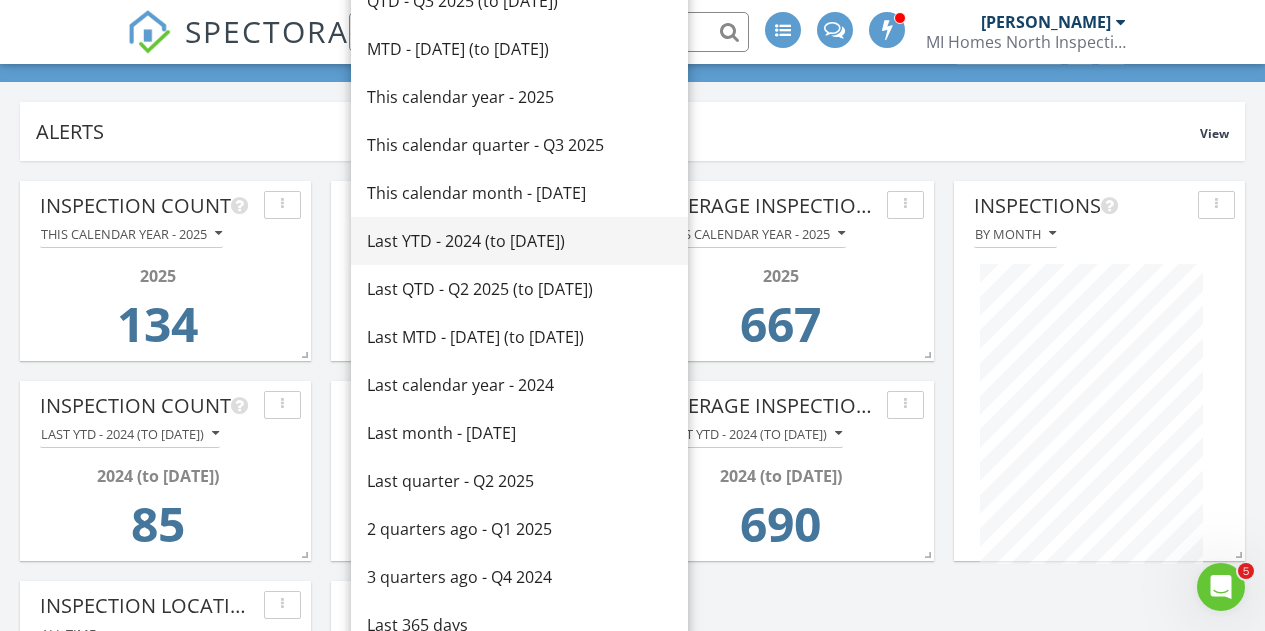 click on "Last YTD - 2024 (to [DATE])" at bounding box center [519, 241] 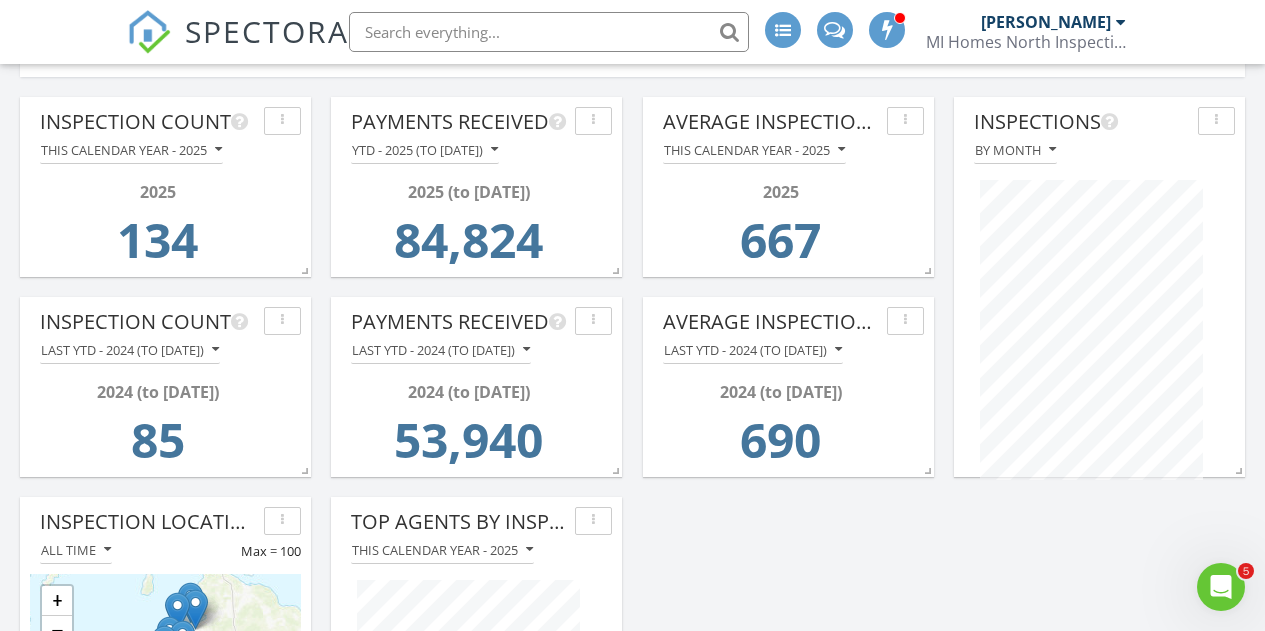 scroll, scrollTop: 221, scrollLeft: 0, axis: vertical 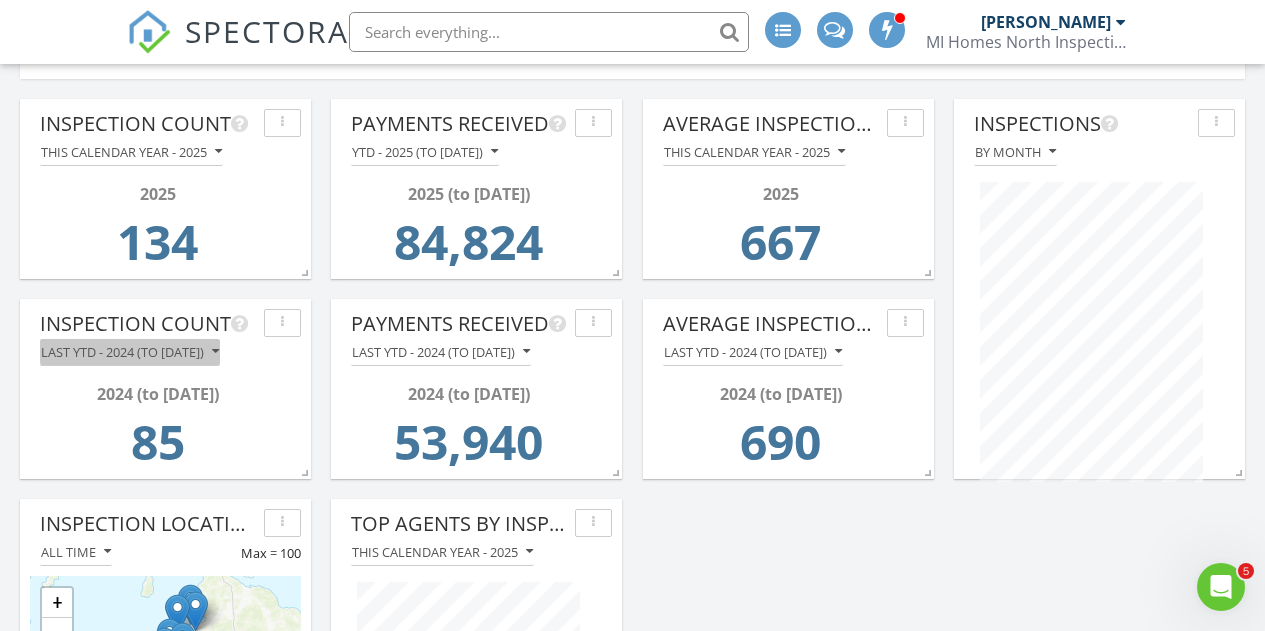 click at bounding box center [215, 352] 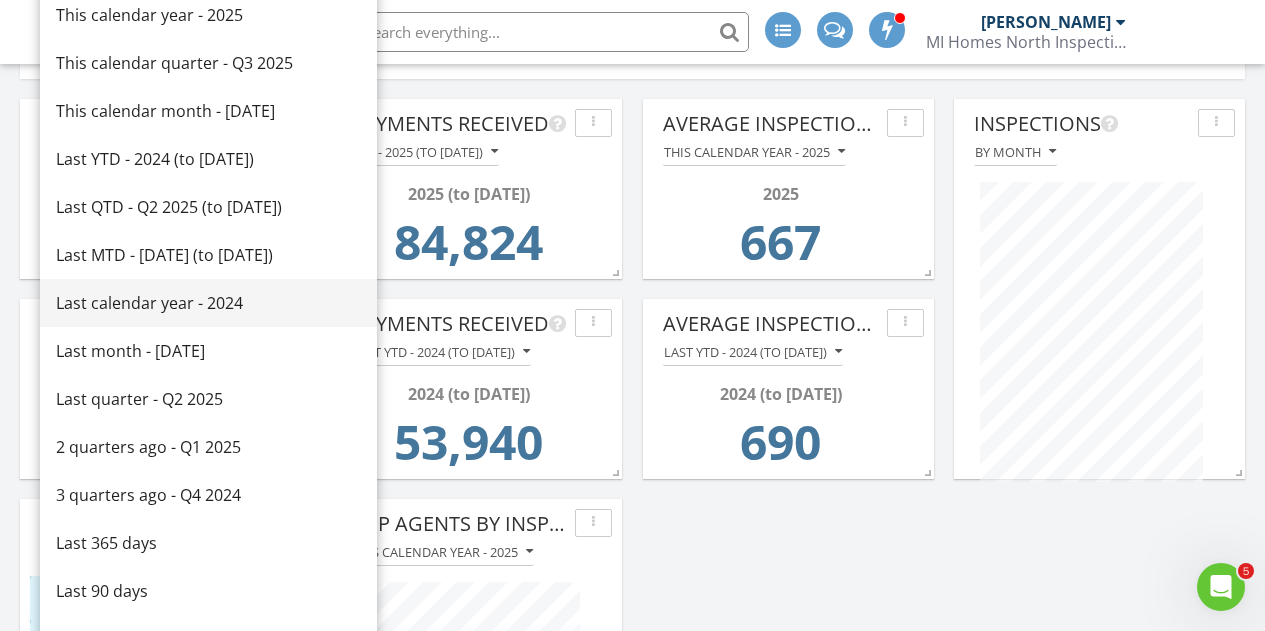 click on "Last calendar year - 2024" at bounding box center (208, 303) 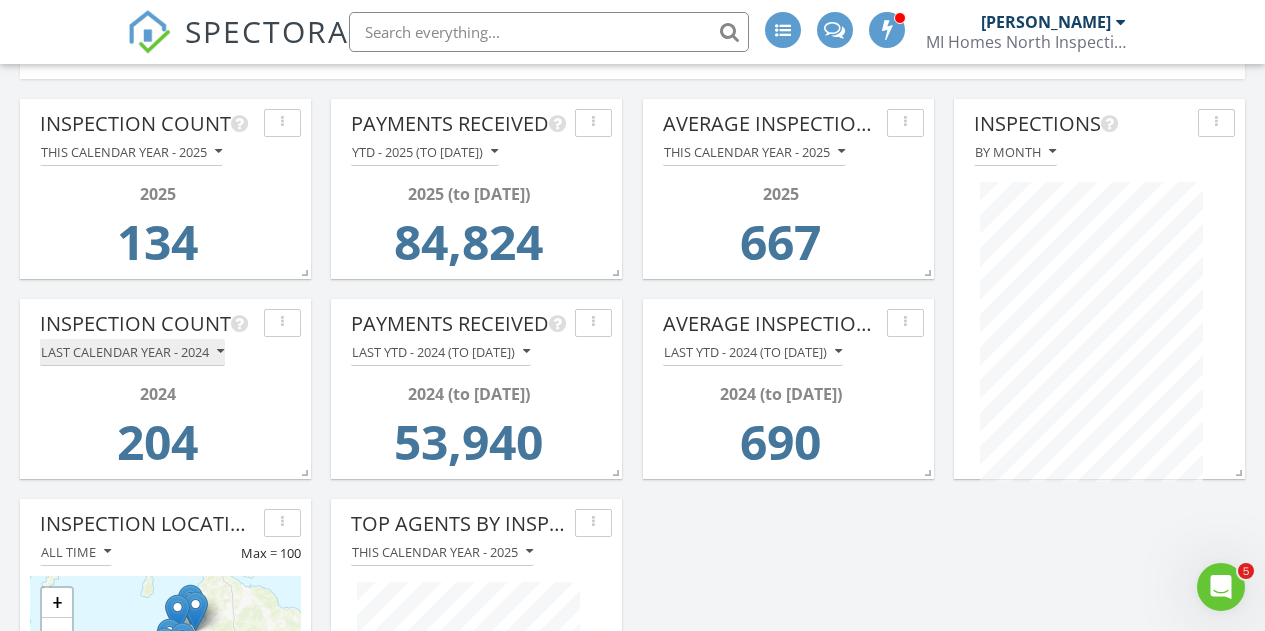 click at bounding box center (220, 352) 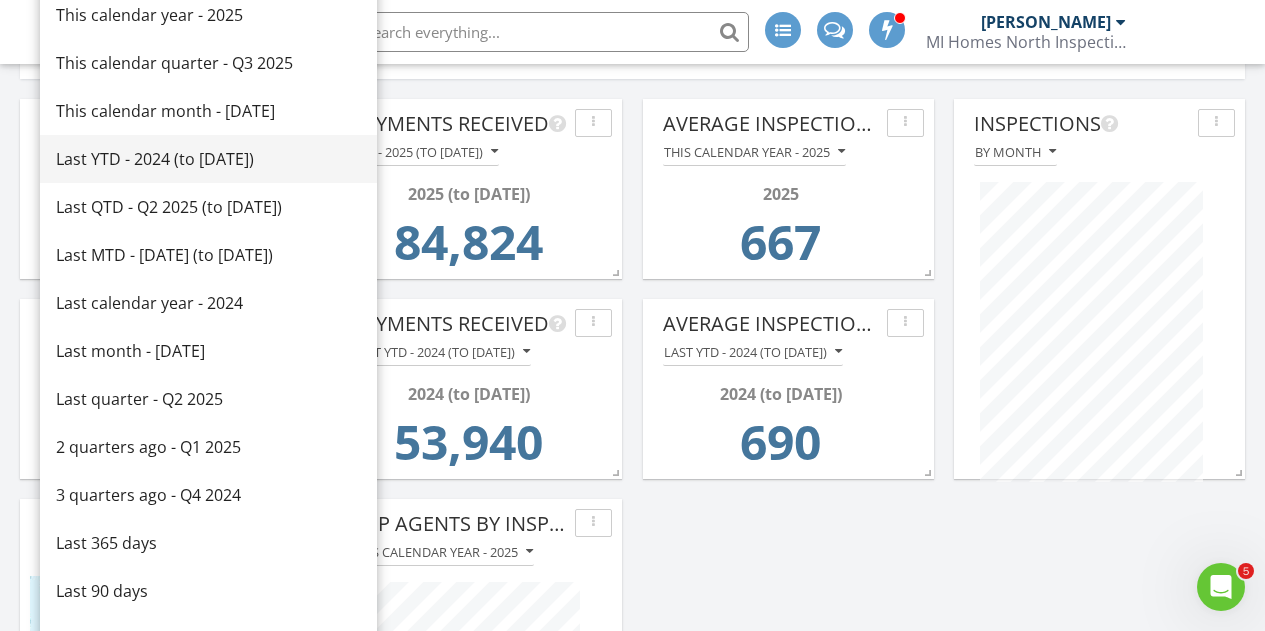click on "Last YTD - 2024 (to [DATE])" at bounding box center (208, 159) 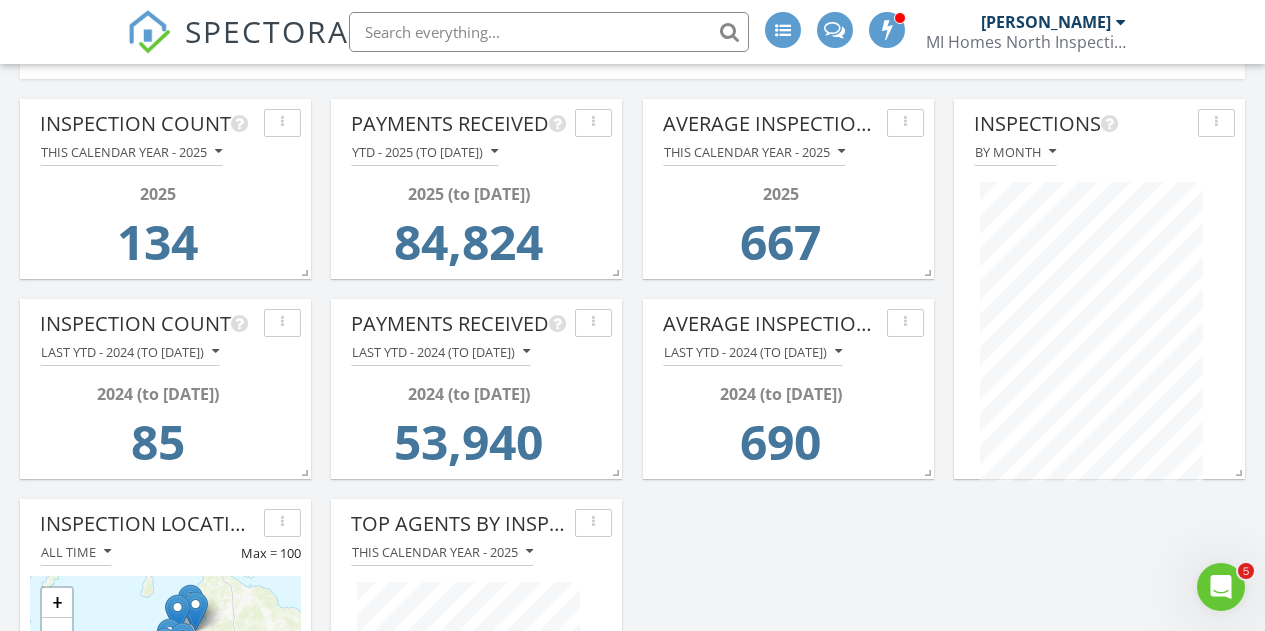 click on "Payments Received
Last YTD - 2024 (to [DATE])
2024 (to [DATE])
53,940
Inspection Count
This calendar year - 2025
2025
134
Inspections
By month
Top Agents by Inspection Count
This calendar year - 2025
Inspection Locations
All time
Max = 100
+ − Leaflet  | Tiles © Esri
Average Inspection Price
This calendar year - 2025
2025
667
Inspection Count
Last YTD - 2024 (to [DATE])" at bounding box center [632, 1314] 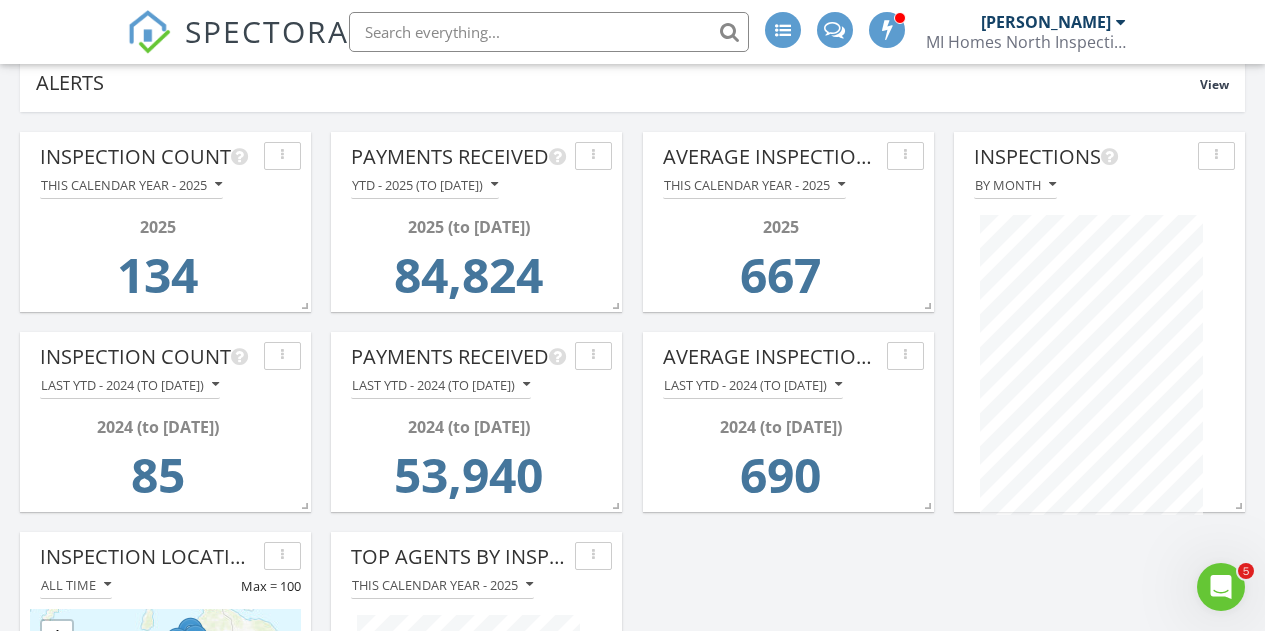 scroll, scrollTop: 0, scrollLeft: 0, axis: both 